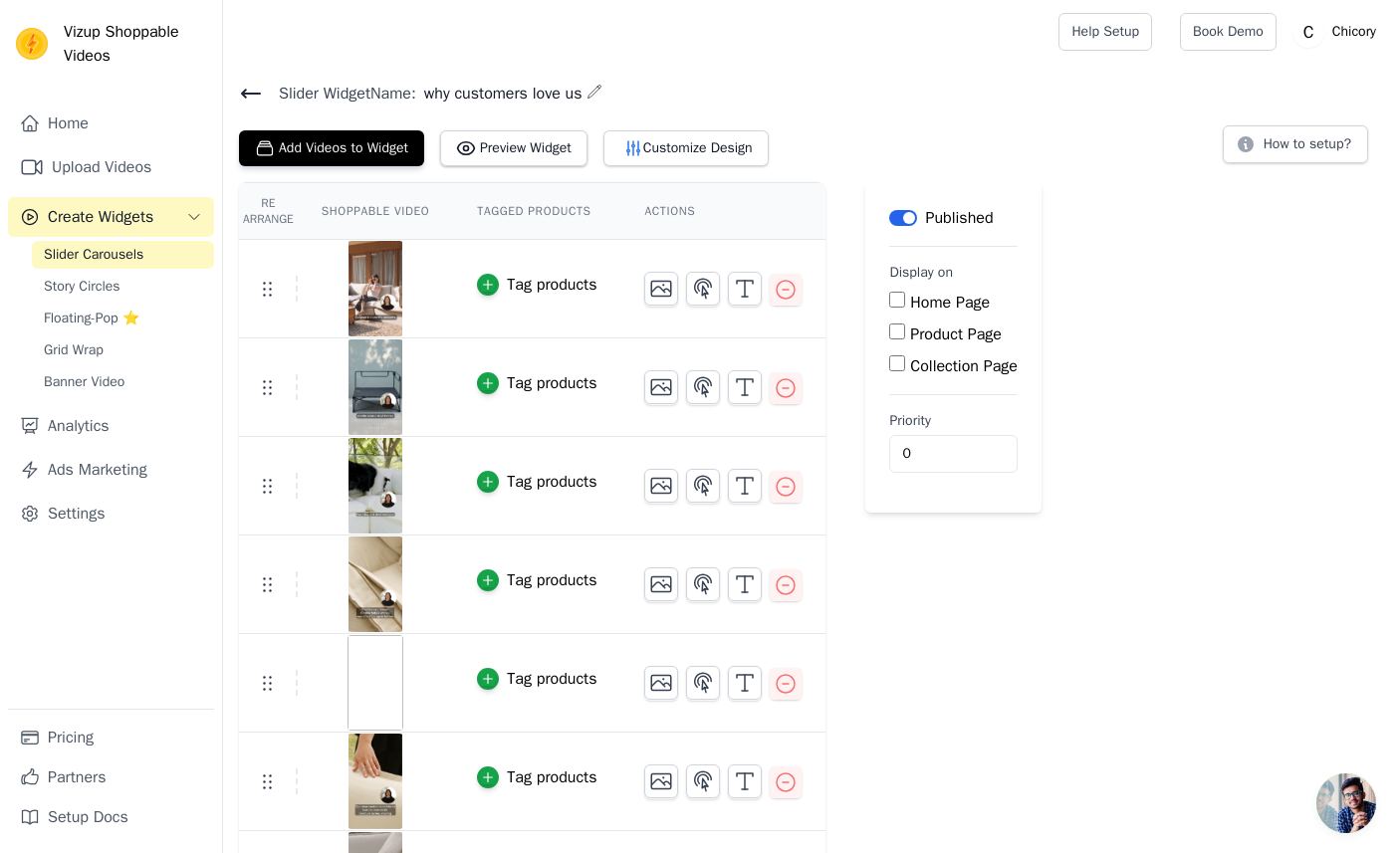 scroll, scrollTop: 568, scrollLeft: 0, axis: vertical 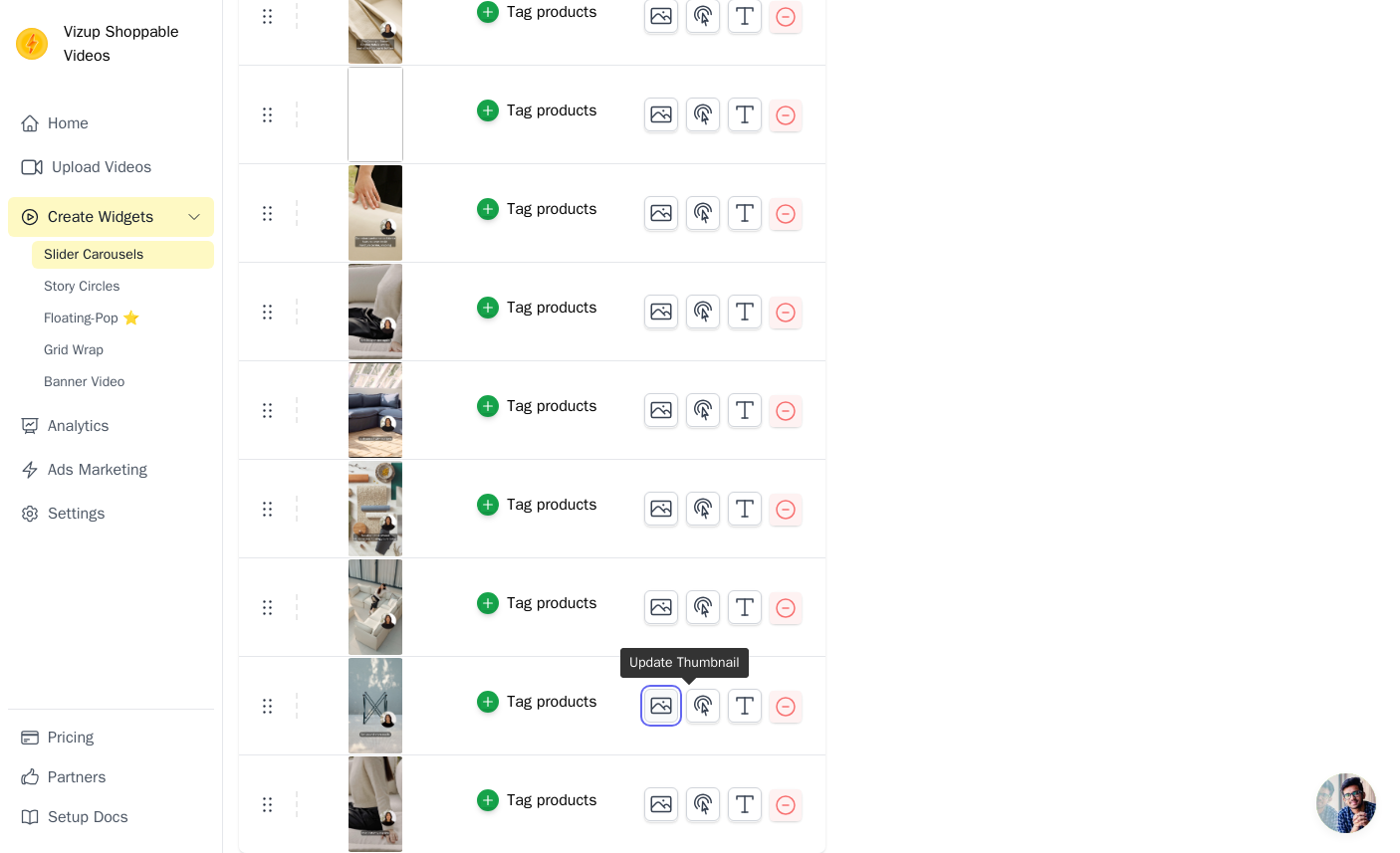 click 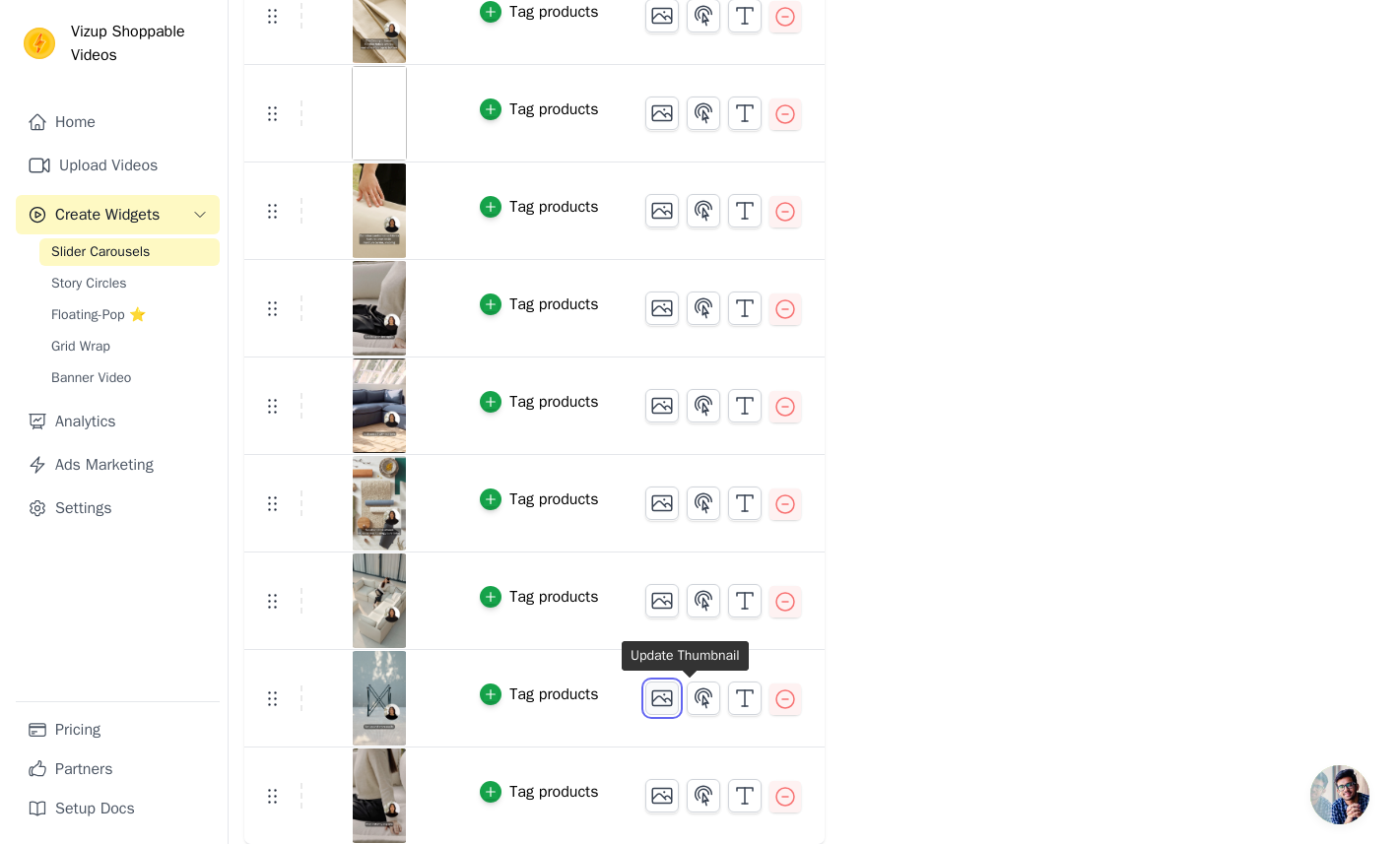 scroll, scrollTop: 0, scrollLeft: 0, axis: both 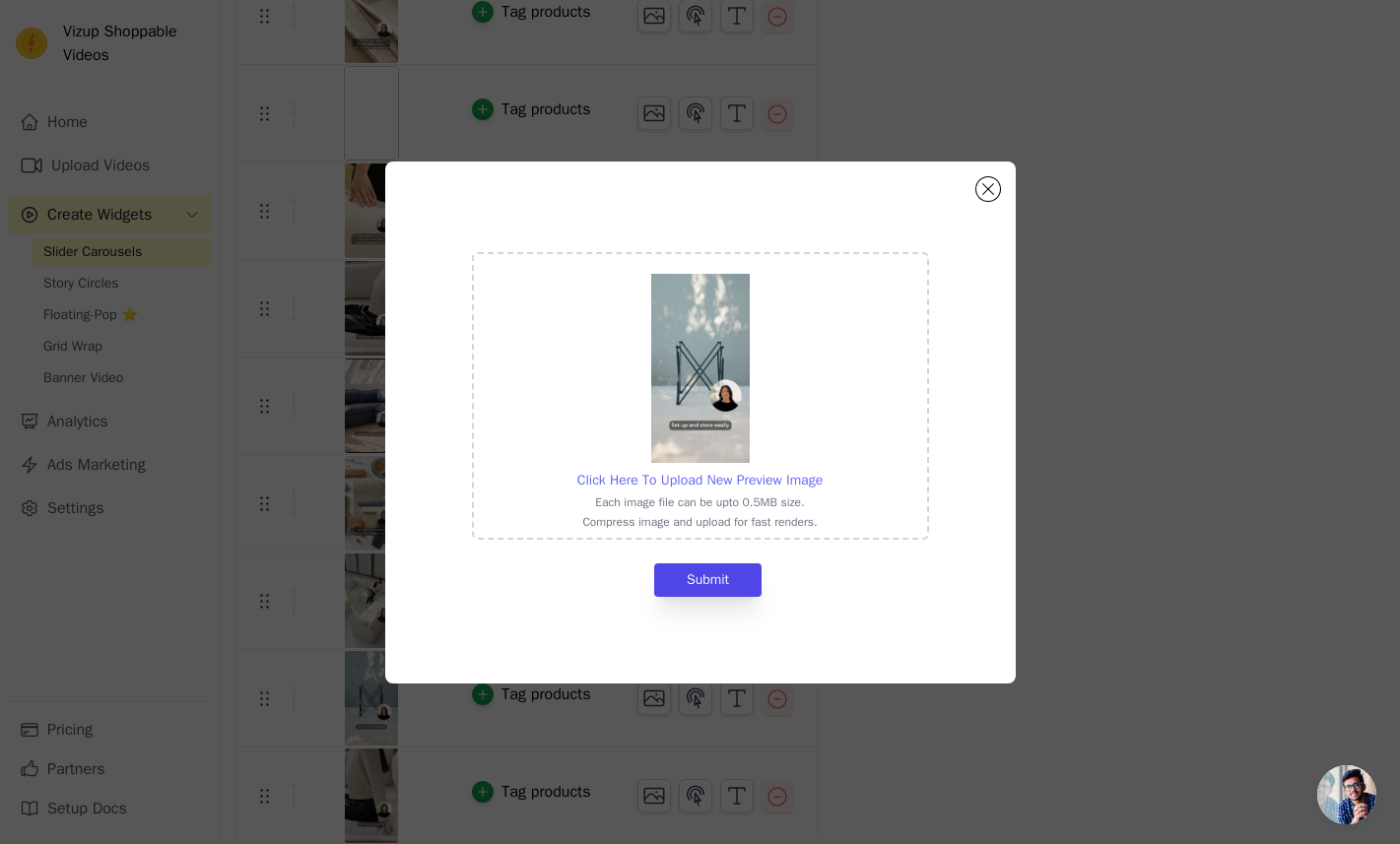 click on "Click Here To Upload New Preview Image" at bounding box center (700, 480) 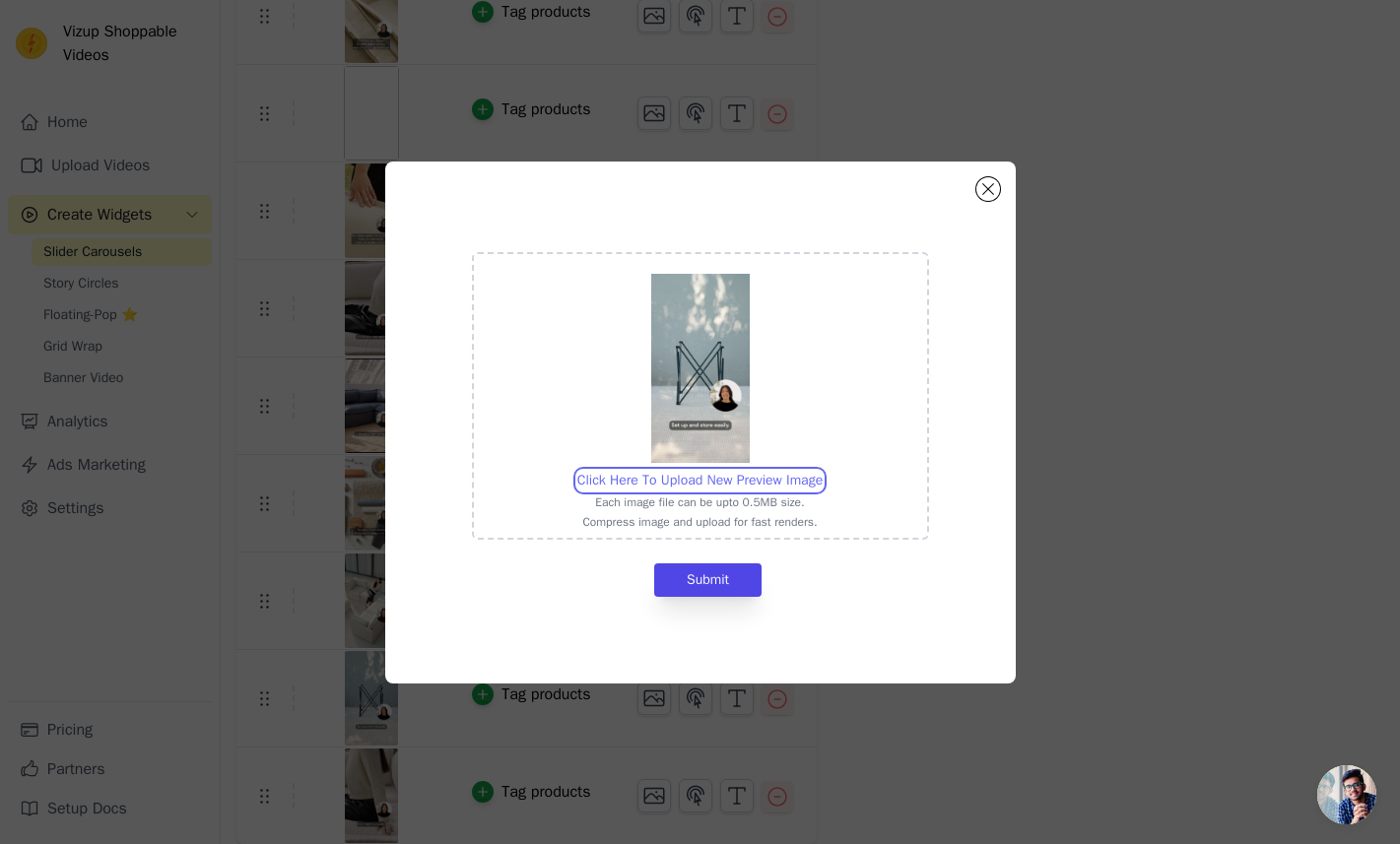 type on "C:\fakepath\StowAway.jpg" 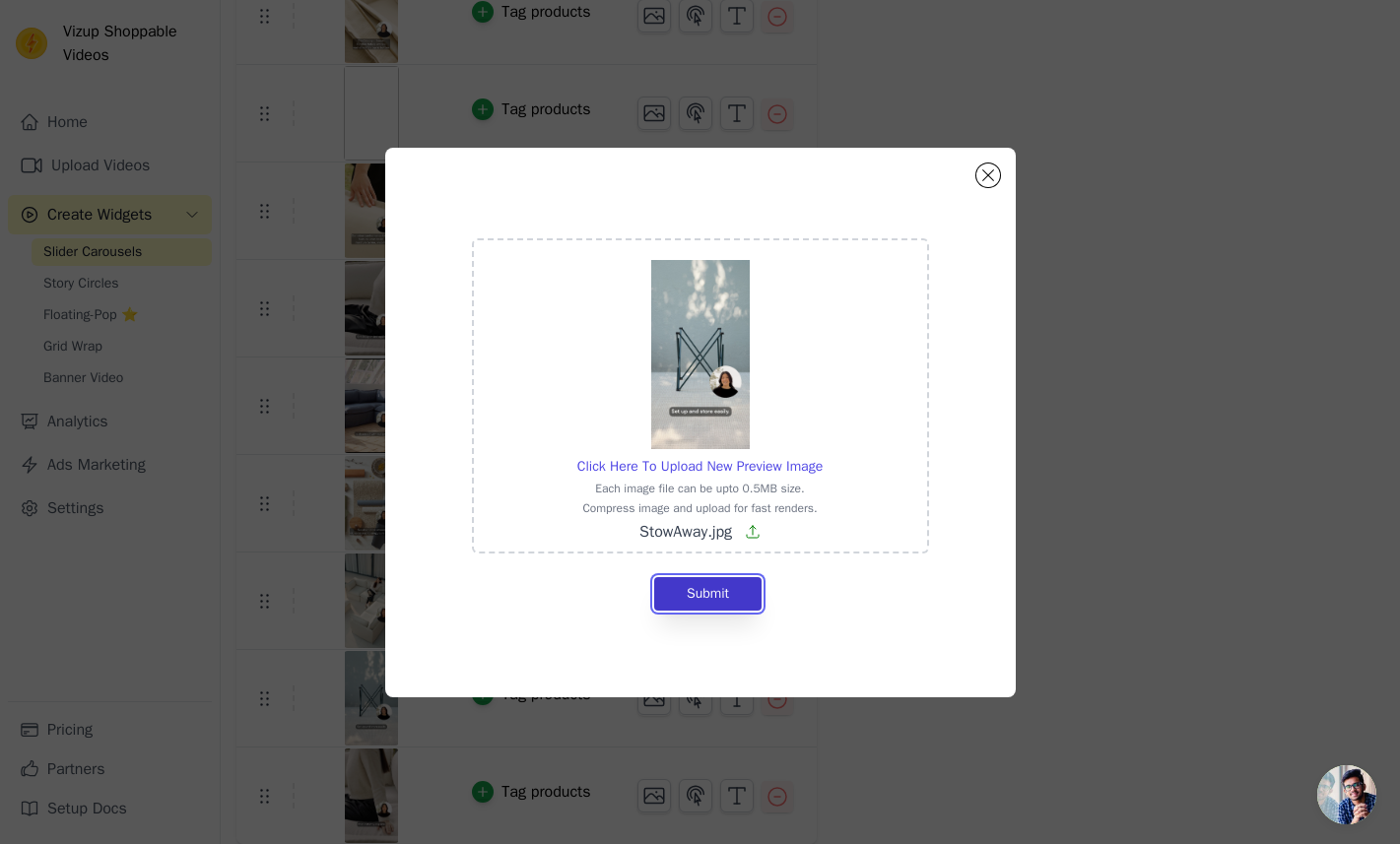 click on "Submit" at bounding box center (707, 594) 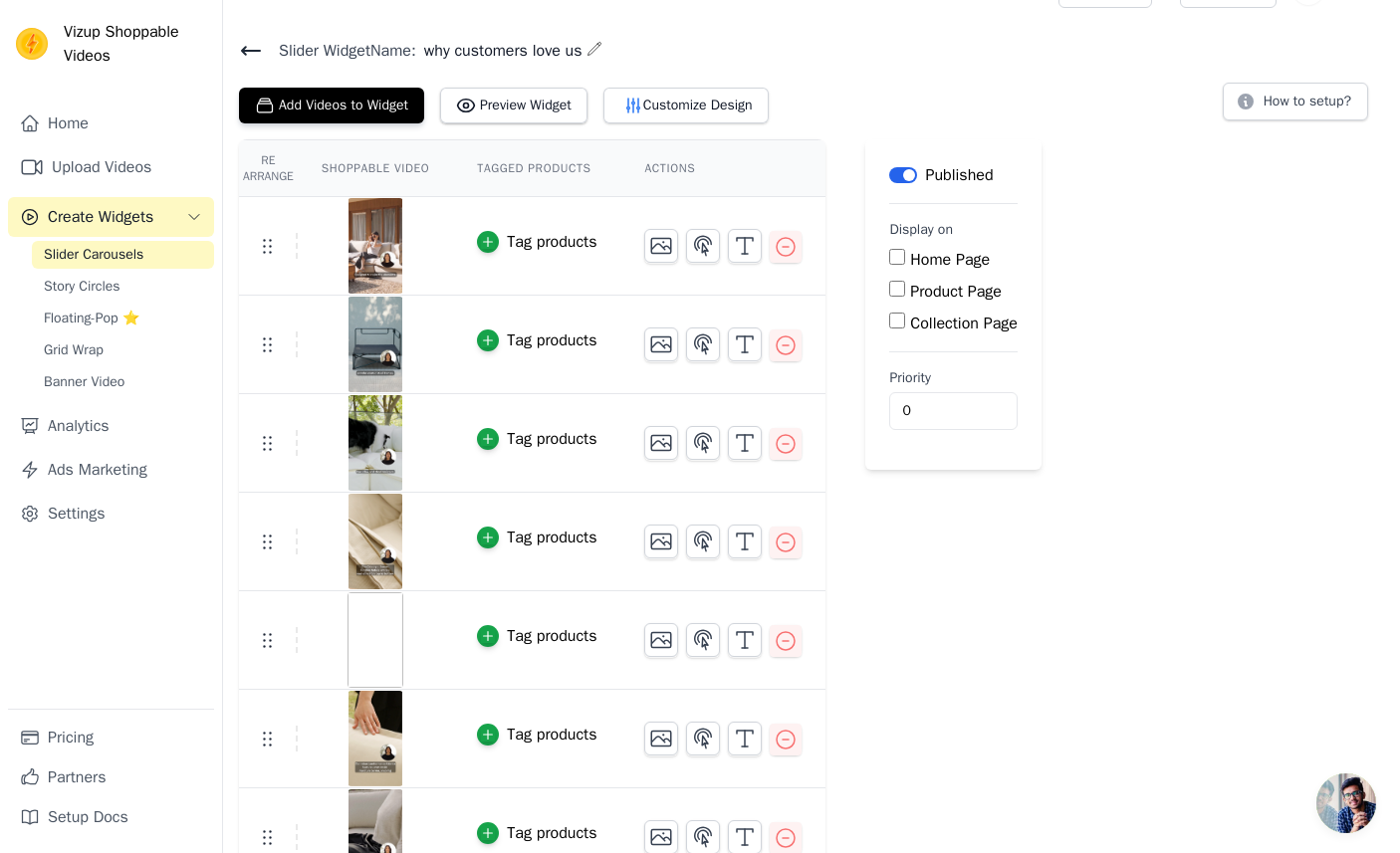 scroll, scrollTop: 0, scrollLeft: 0, axis: both 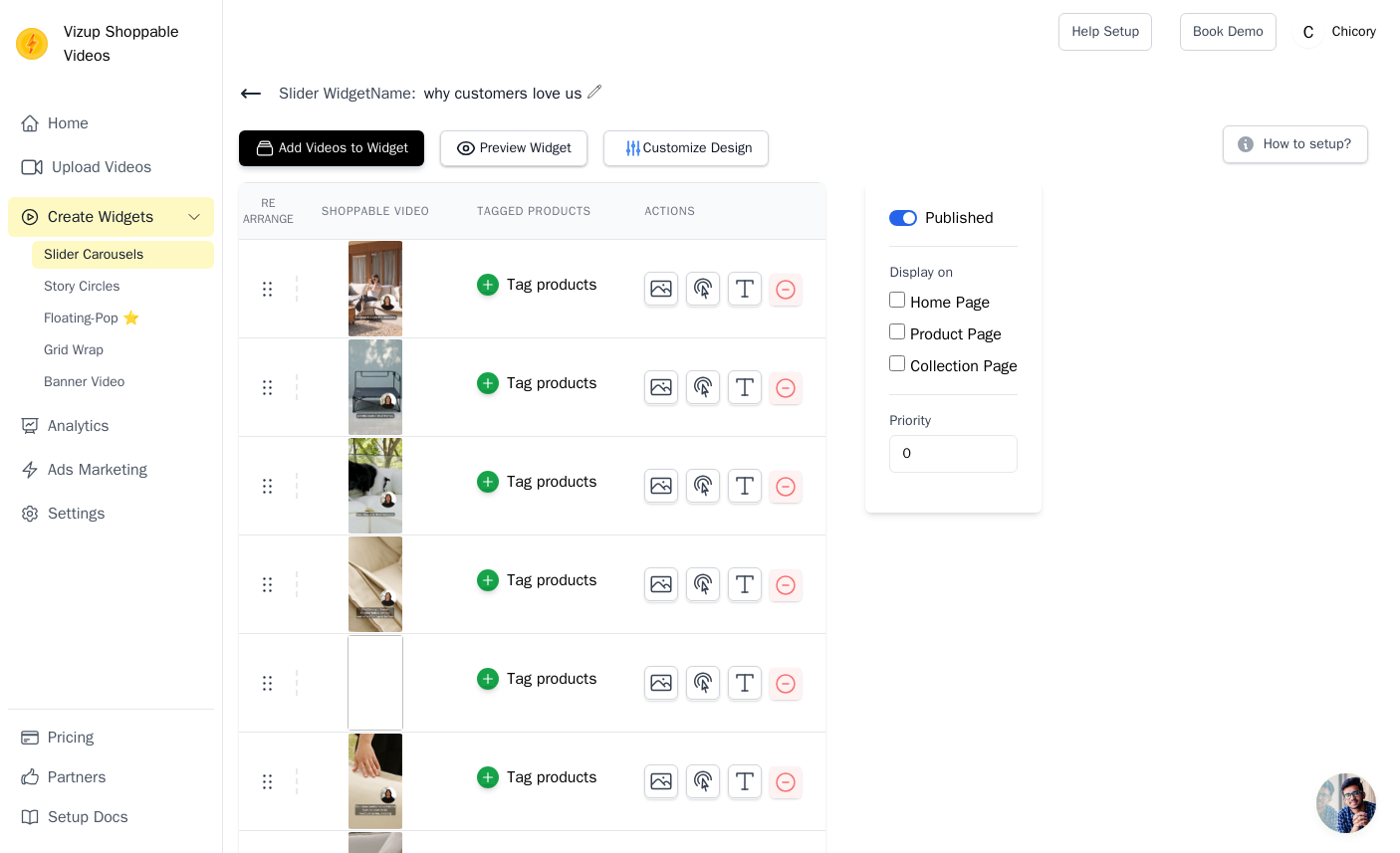 click at bounding box center [375, 387] 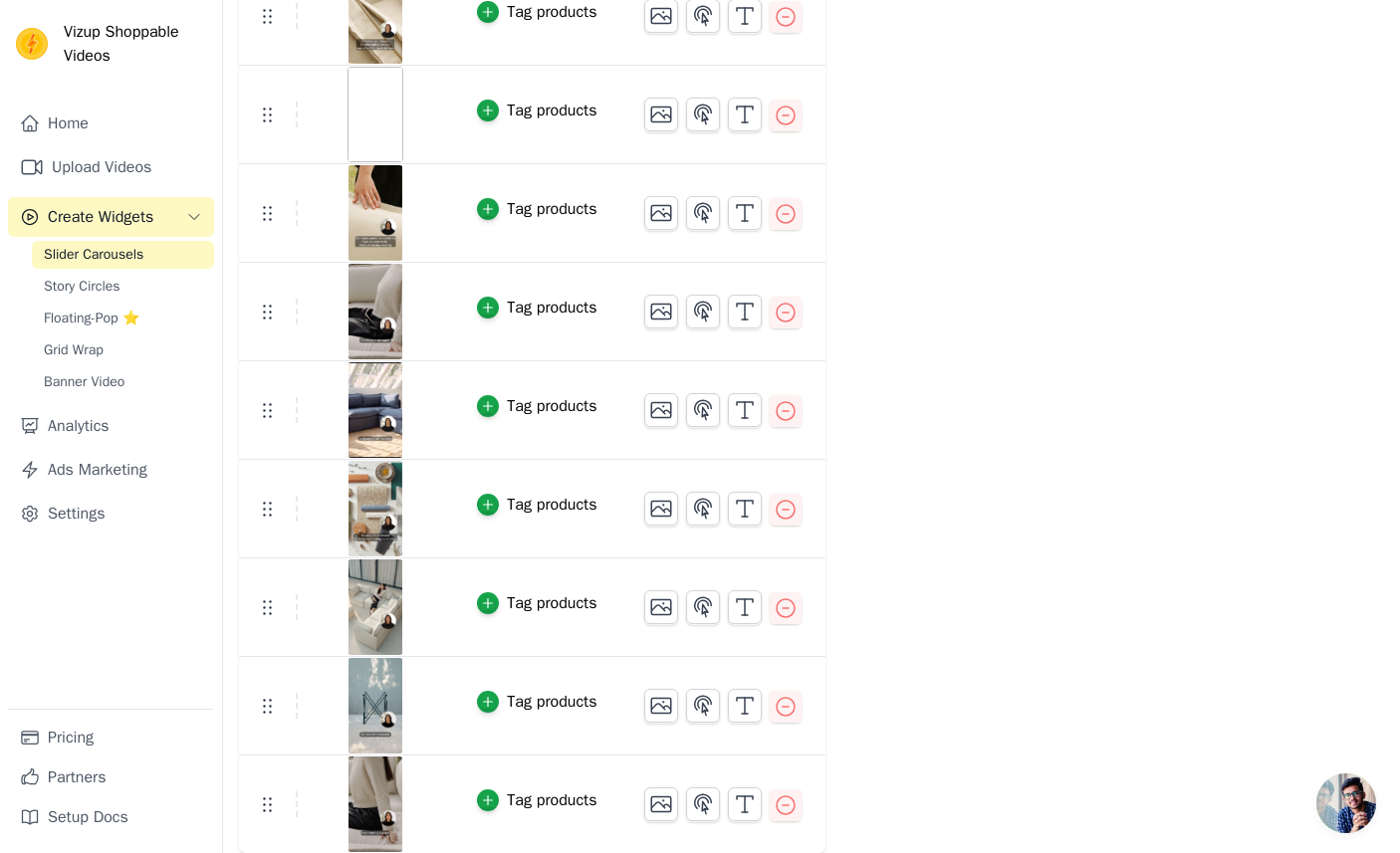 scroll, scrollTop: 564, scrollLeft: 0, axis: vertical 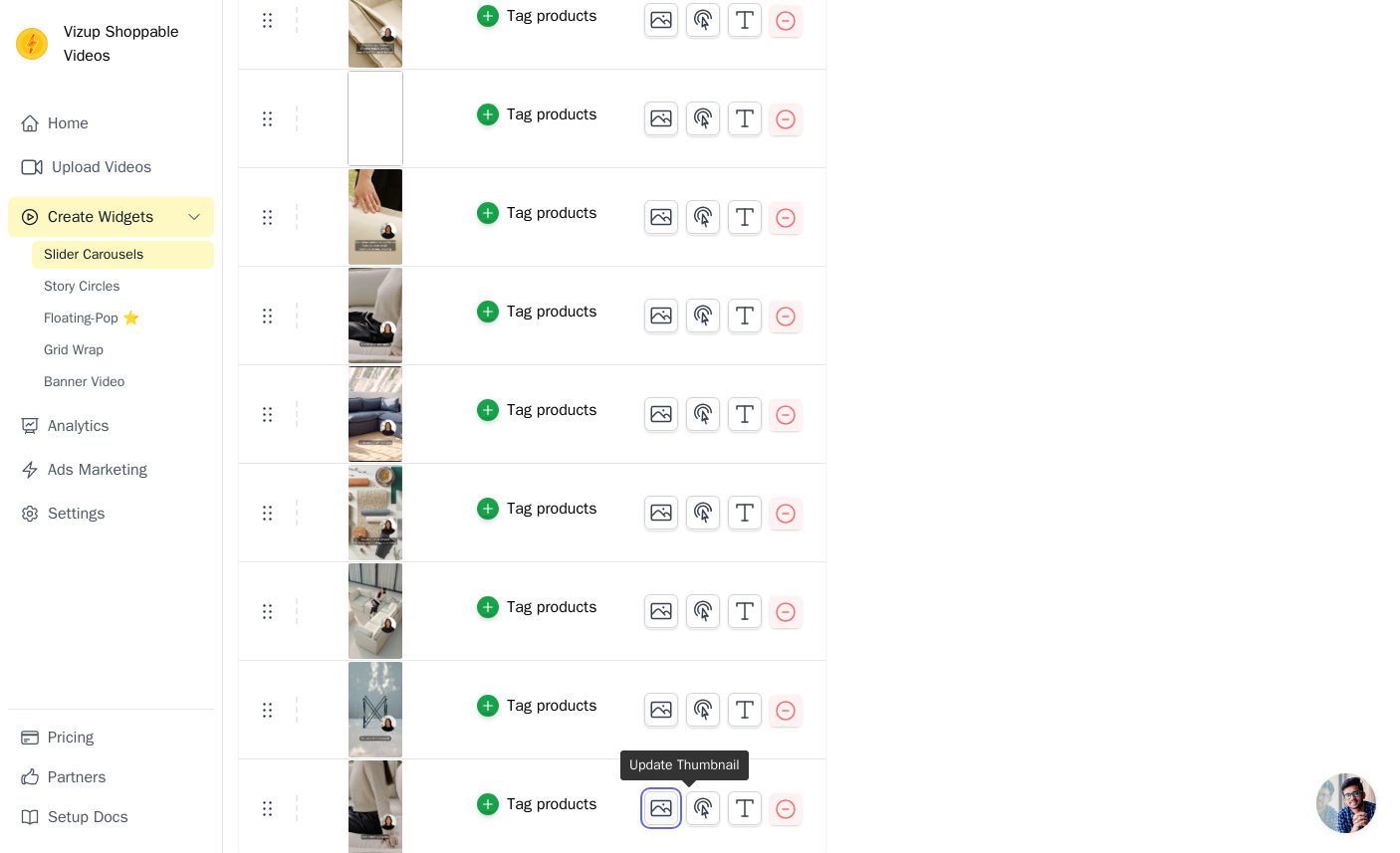 click 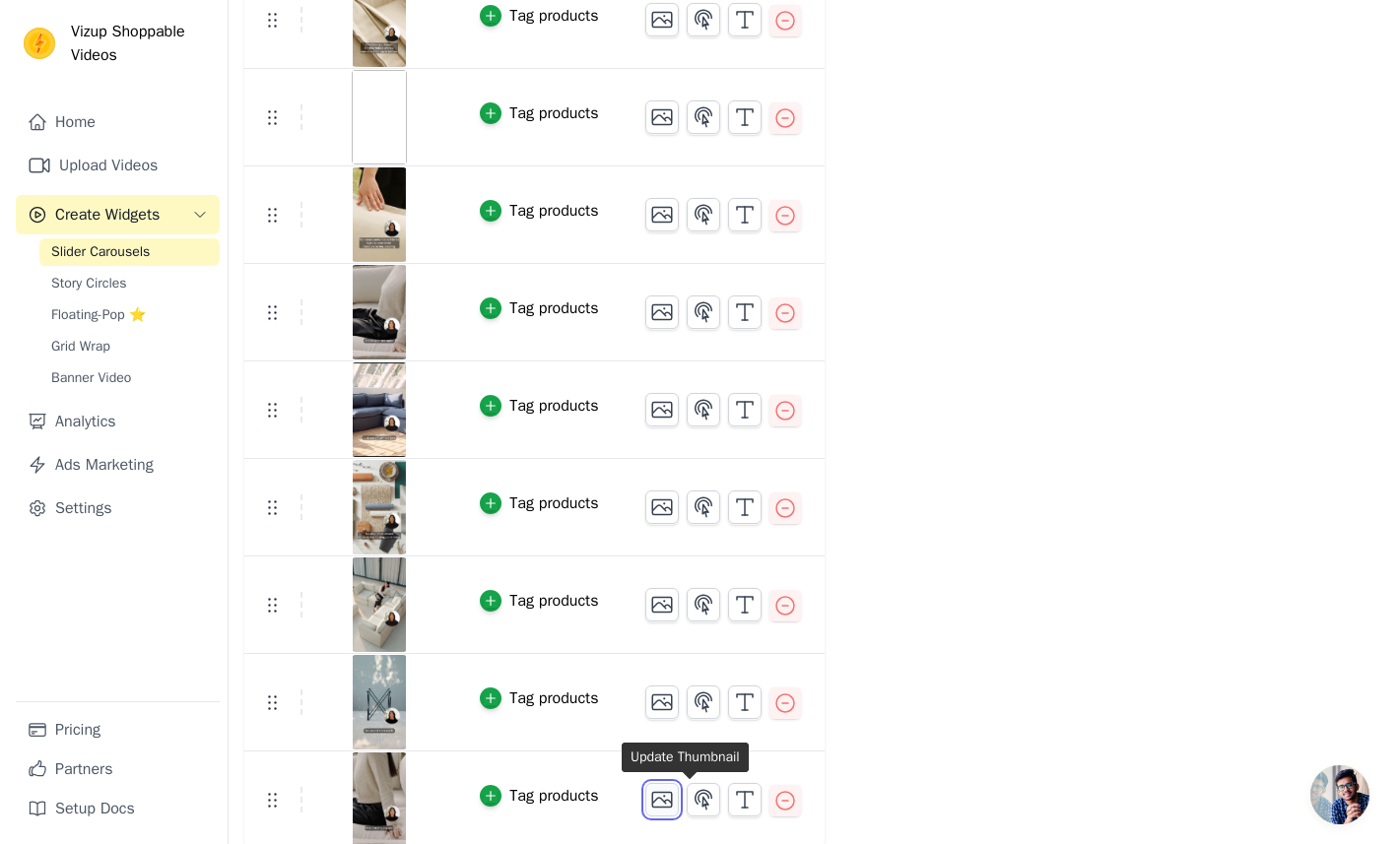 scroll, scrollTop: 0, scrollLeft: 0, axis: both 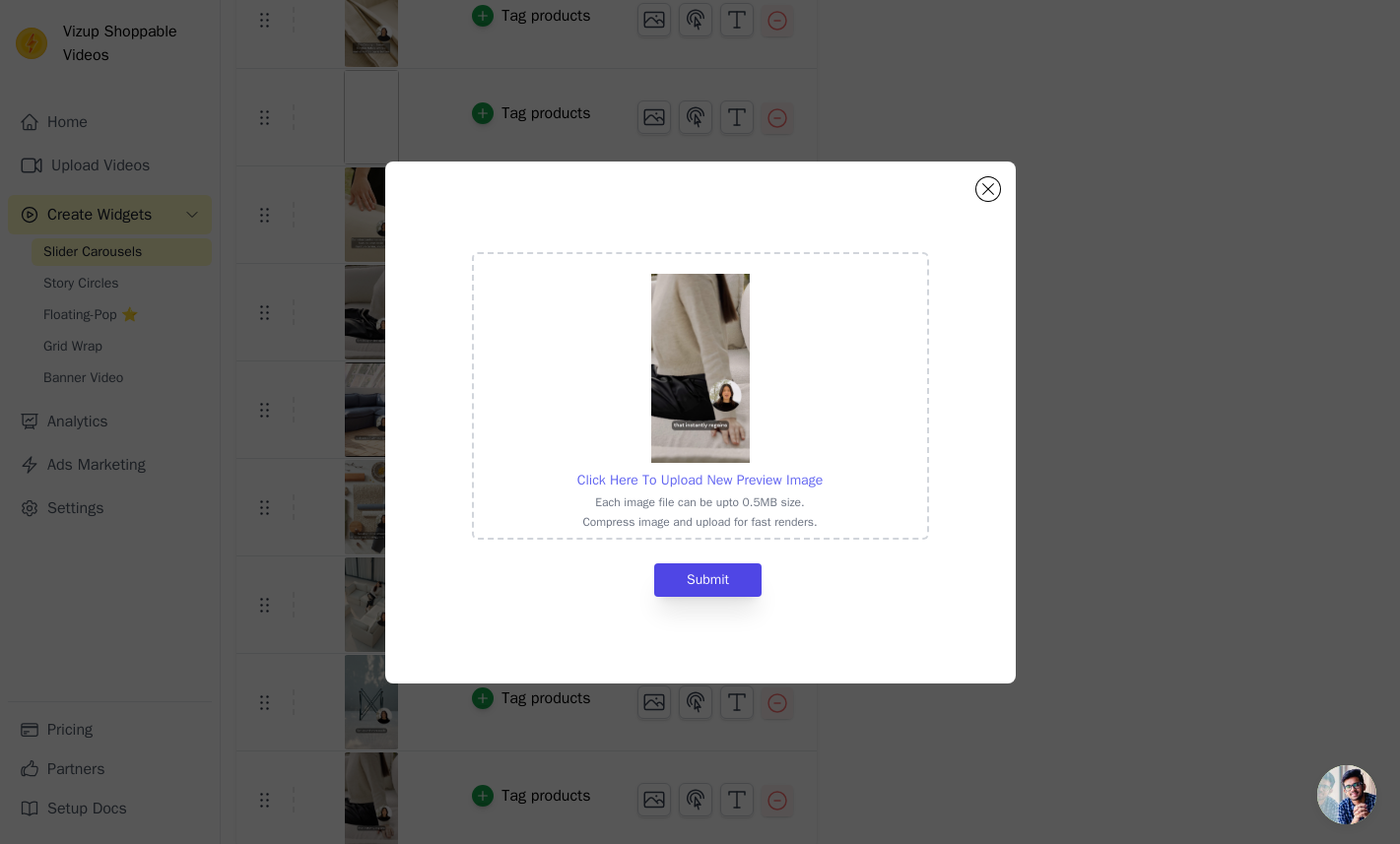 click on "Click Here To Upload New Preview Image" at bounding box center [700, 480] 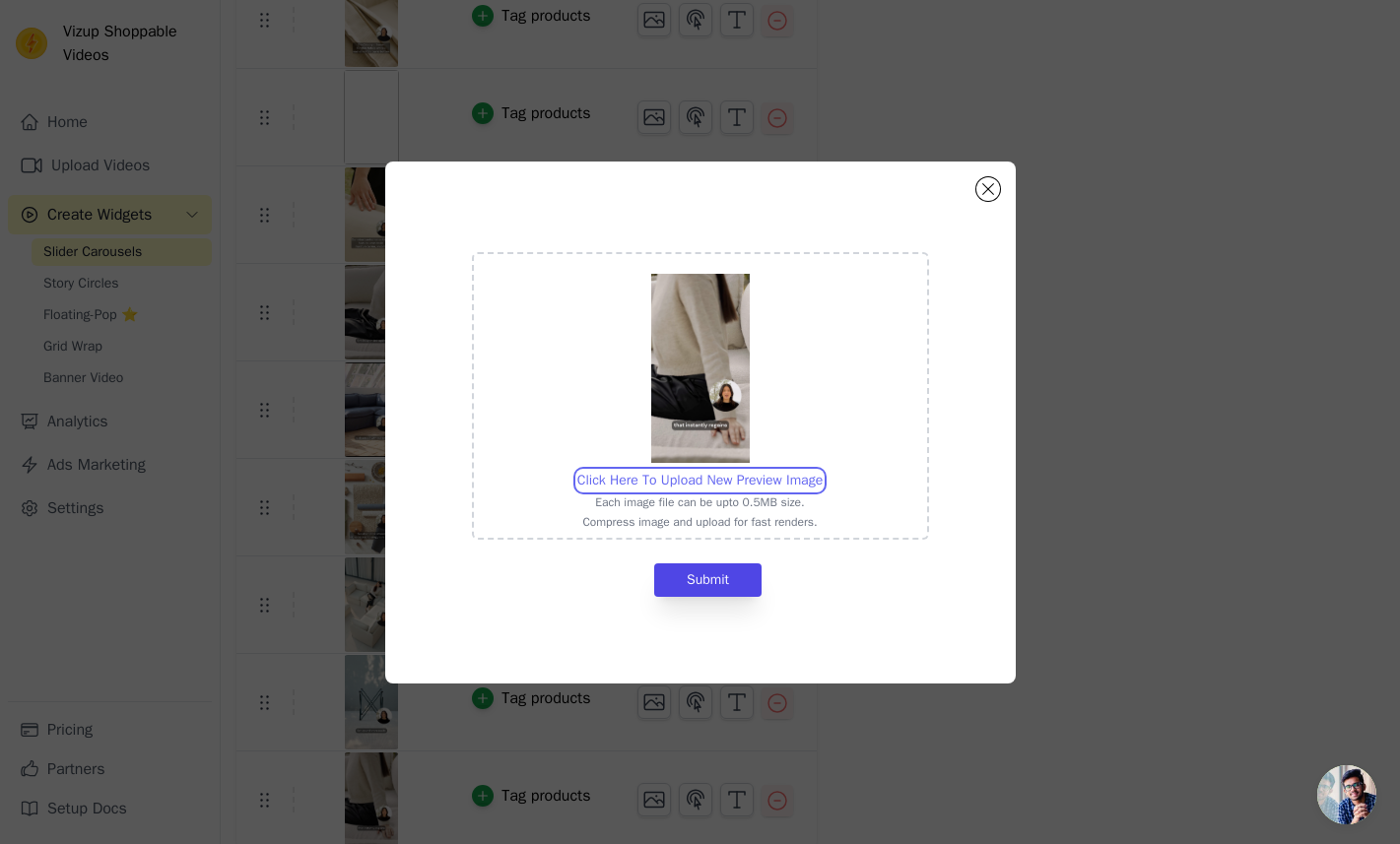 type on "C:\fakepath\Comfort.jpg" 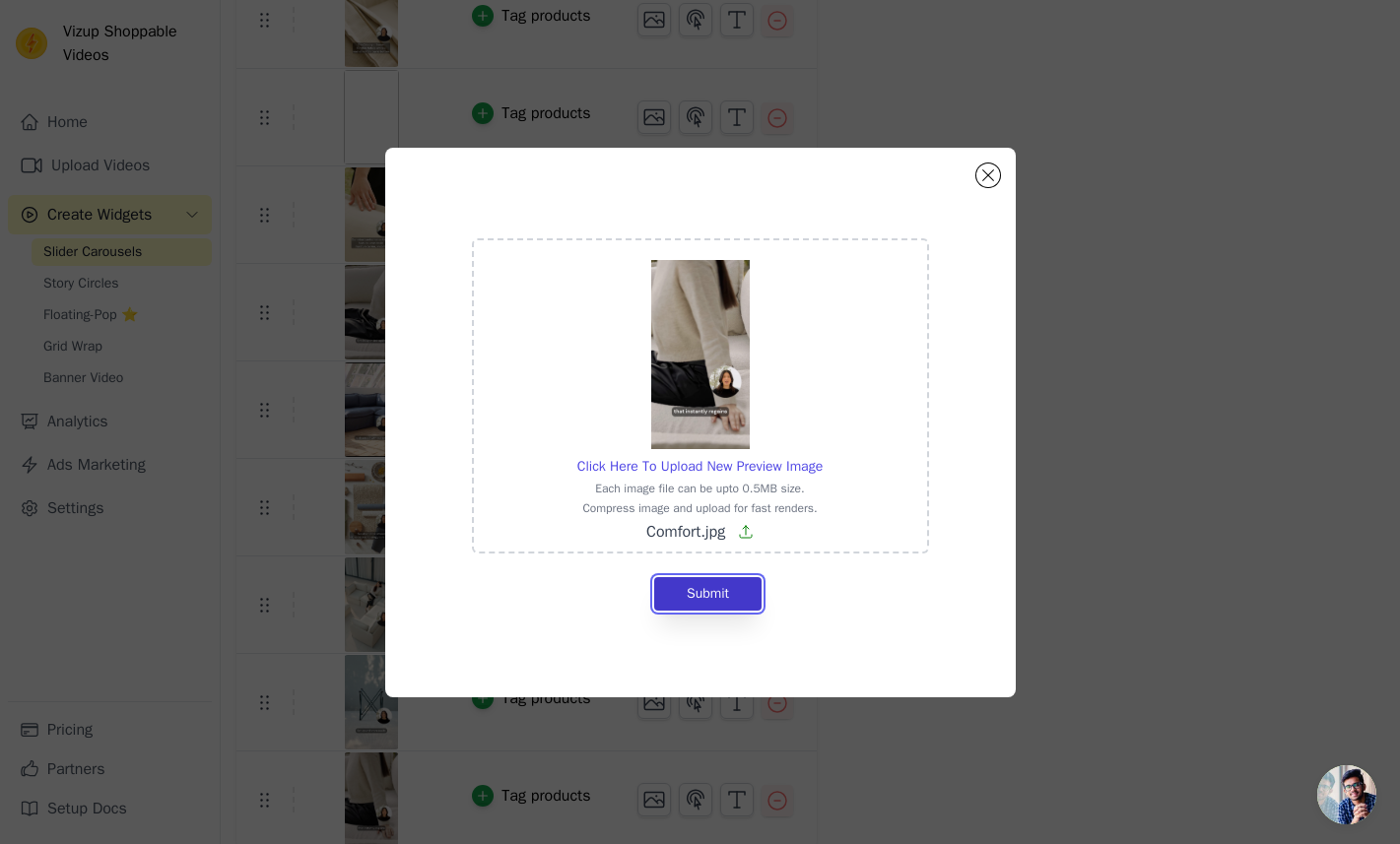 click on "Submit" at bounding box center [707, 594] 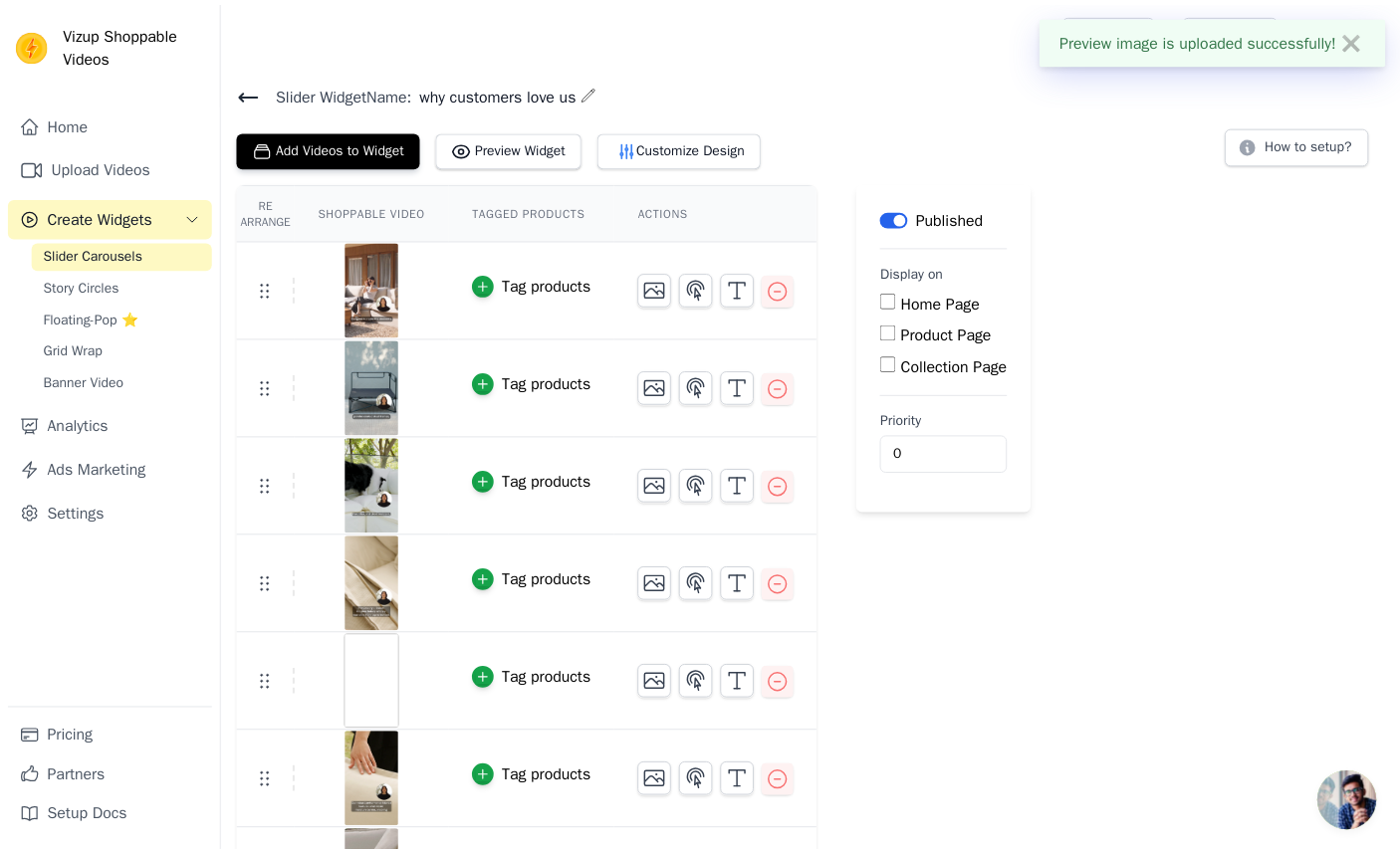 scroll, scrollTop: 564, scrollLeft: 0, axis: vertical 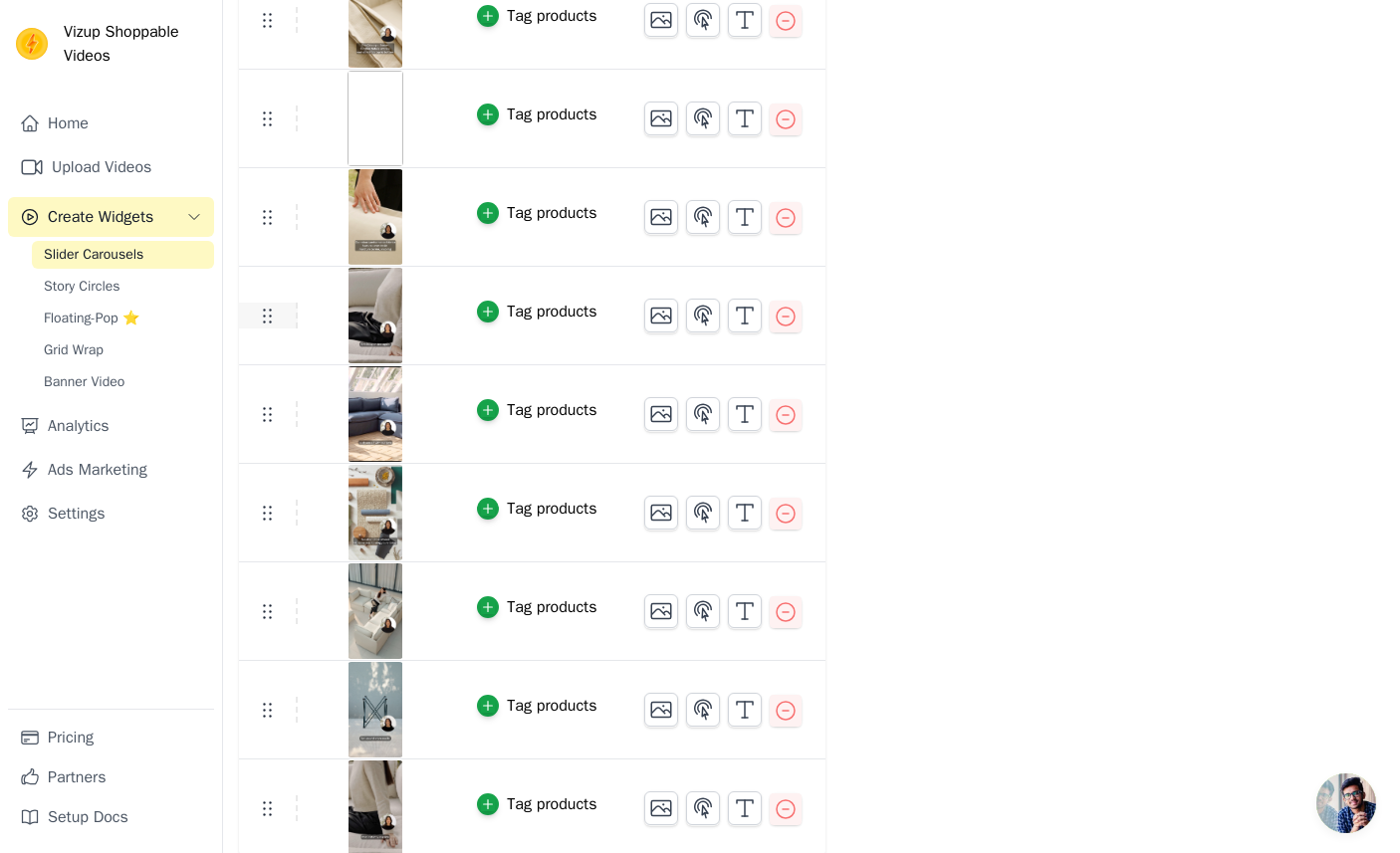 click at bounding box center (268, 316) 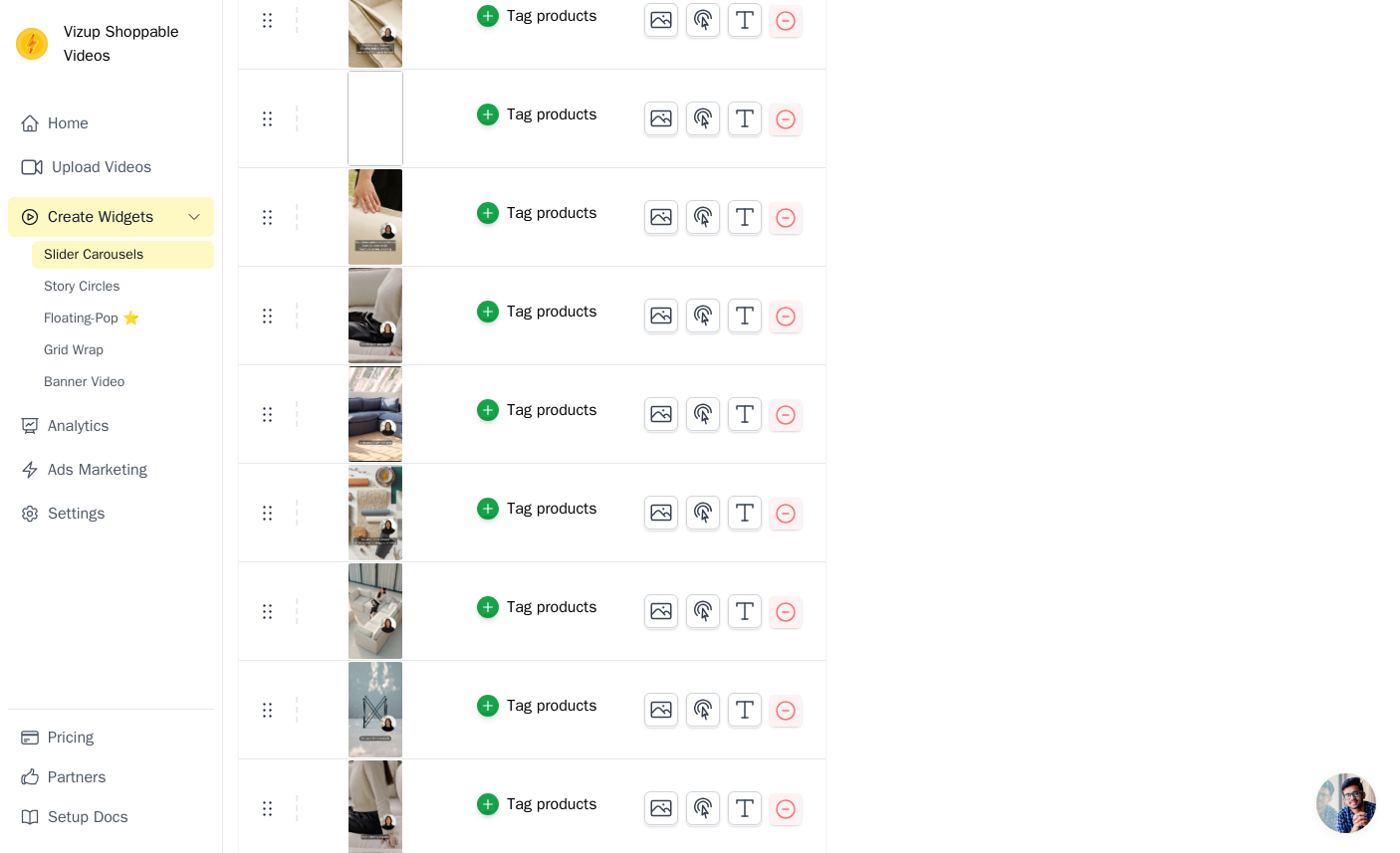 click at bounding box center [375, 316] 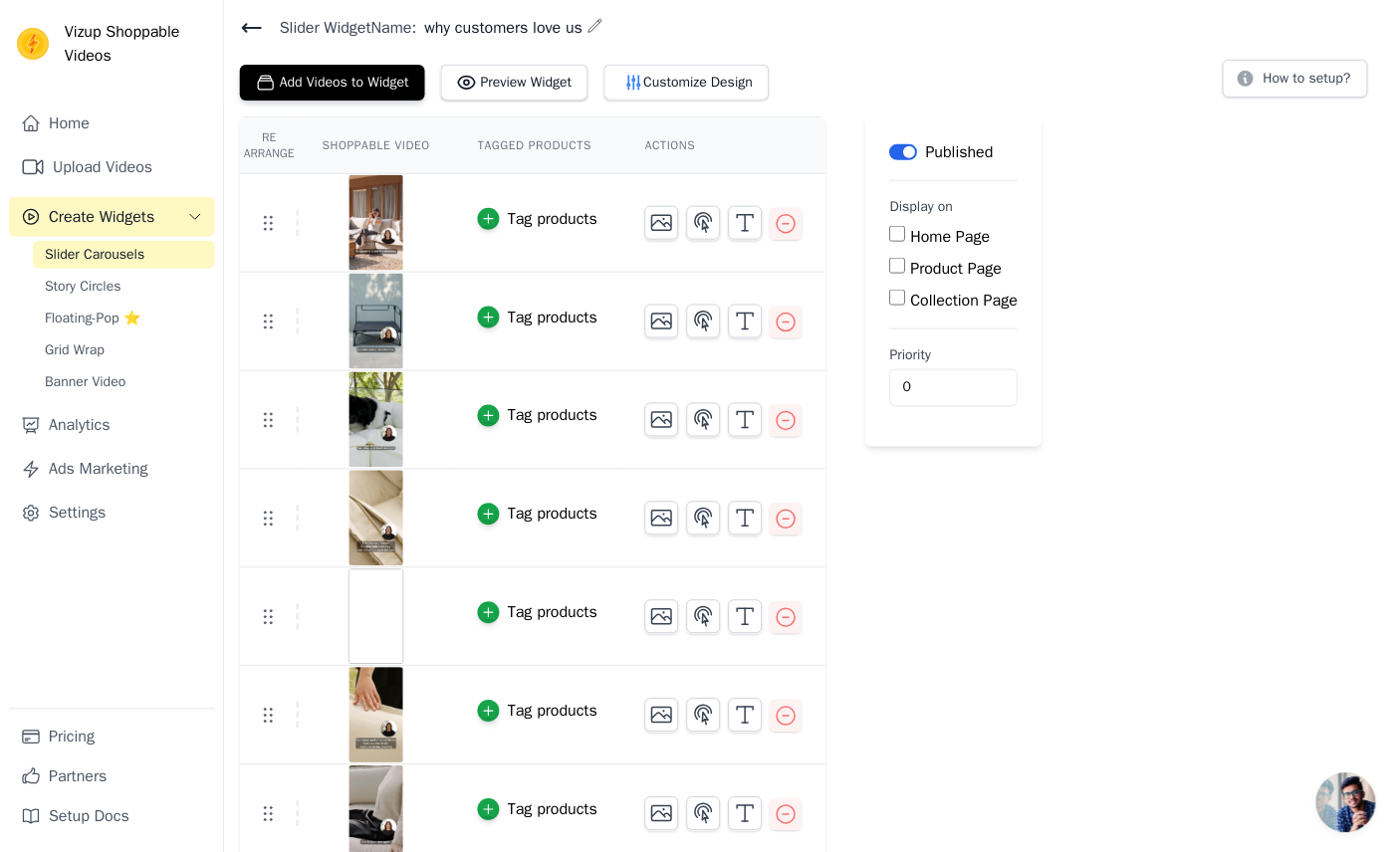 scroll, scrollTop: 0, scrollLeft: 0, axis: both 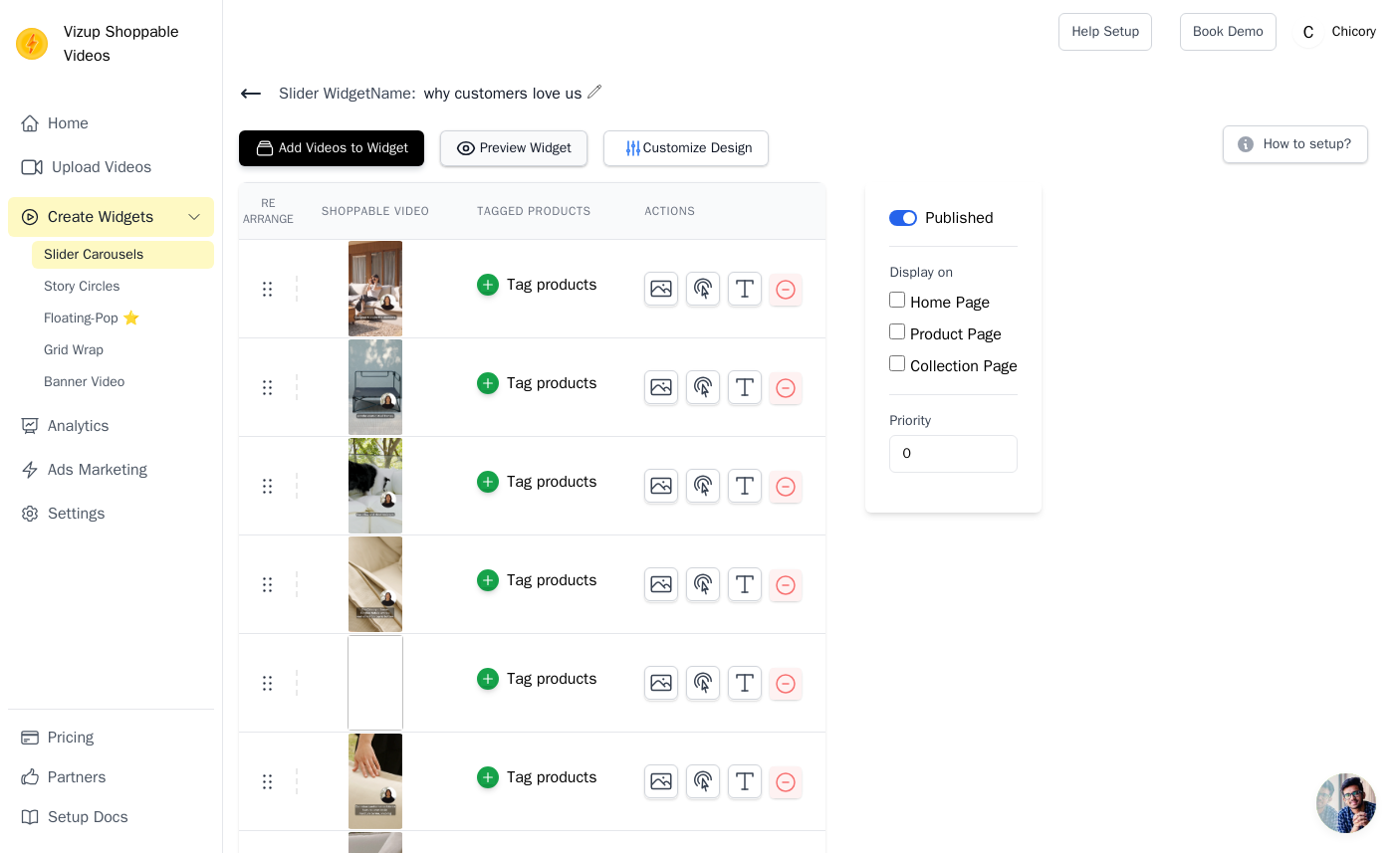click on "Preview Widget" at bounding box center [514, 148] 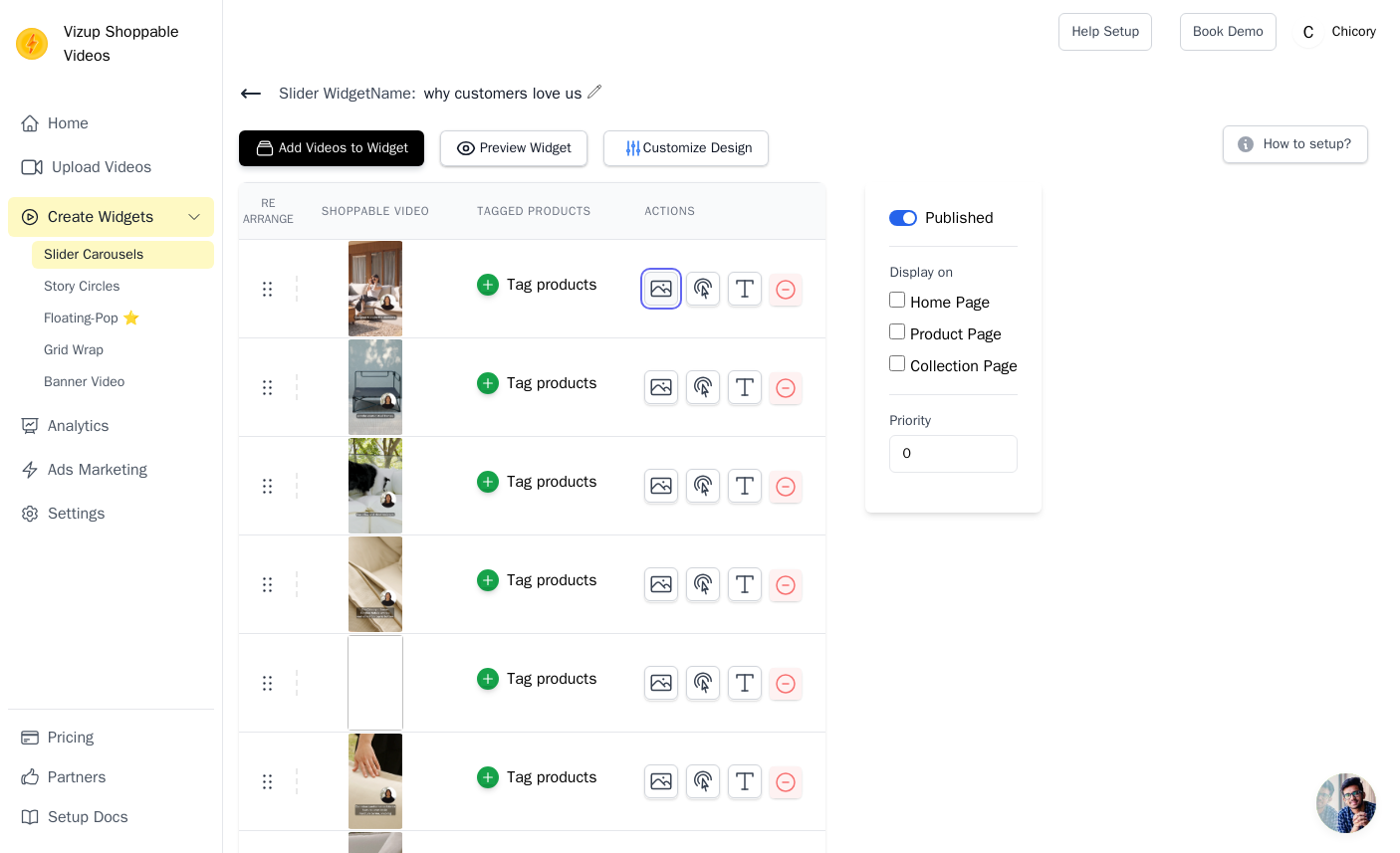 click 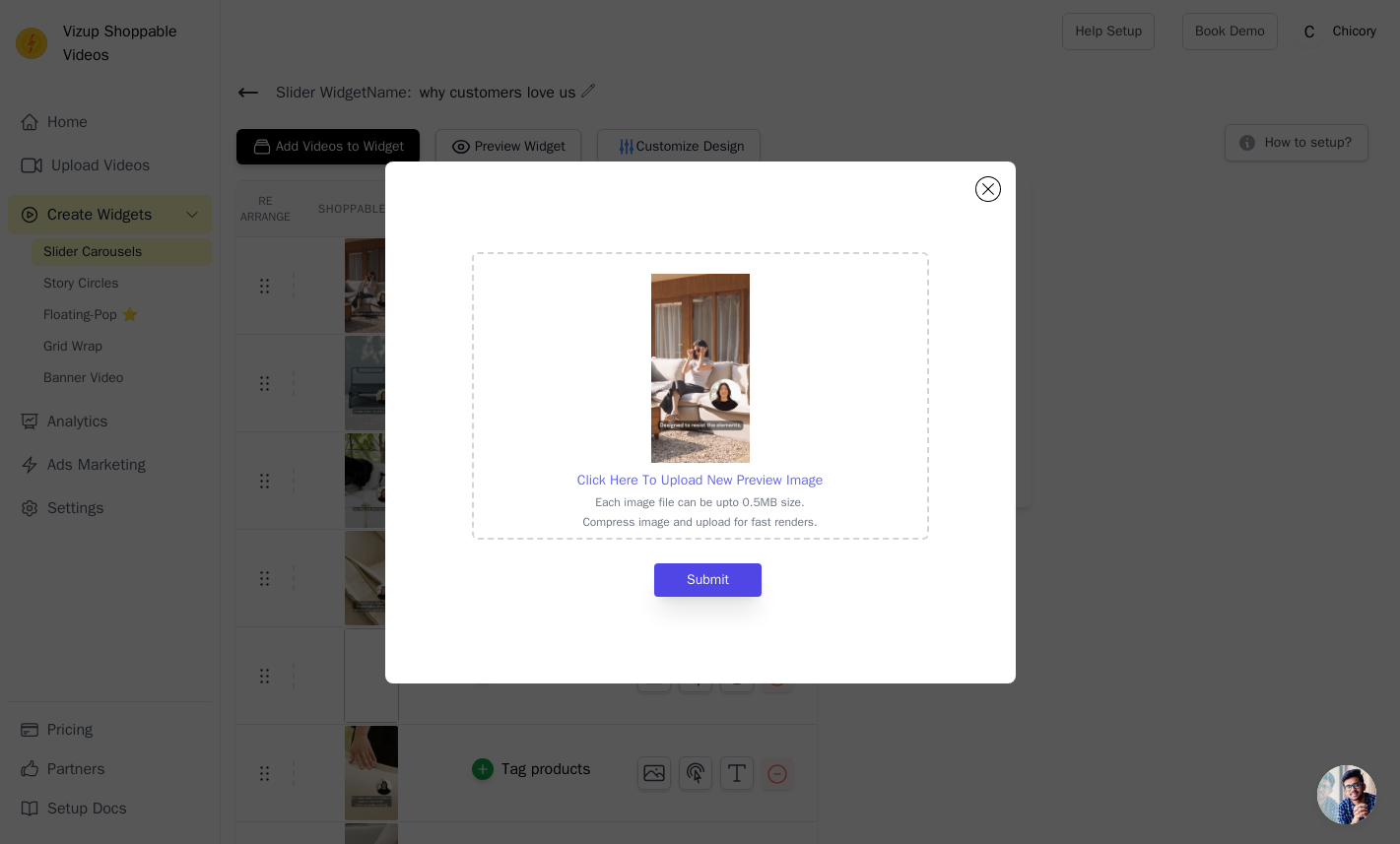 click on "Click Here To Upload New Preview Image" at bounding box center [700, 480] 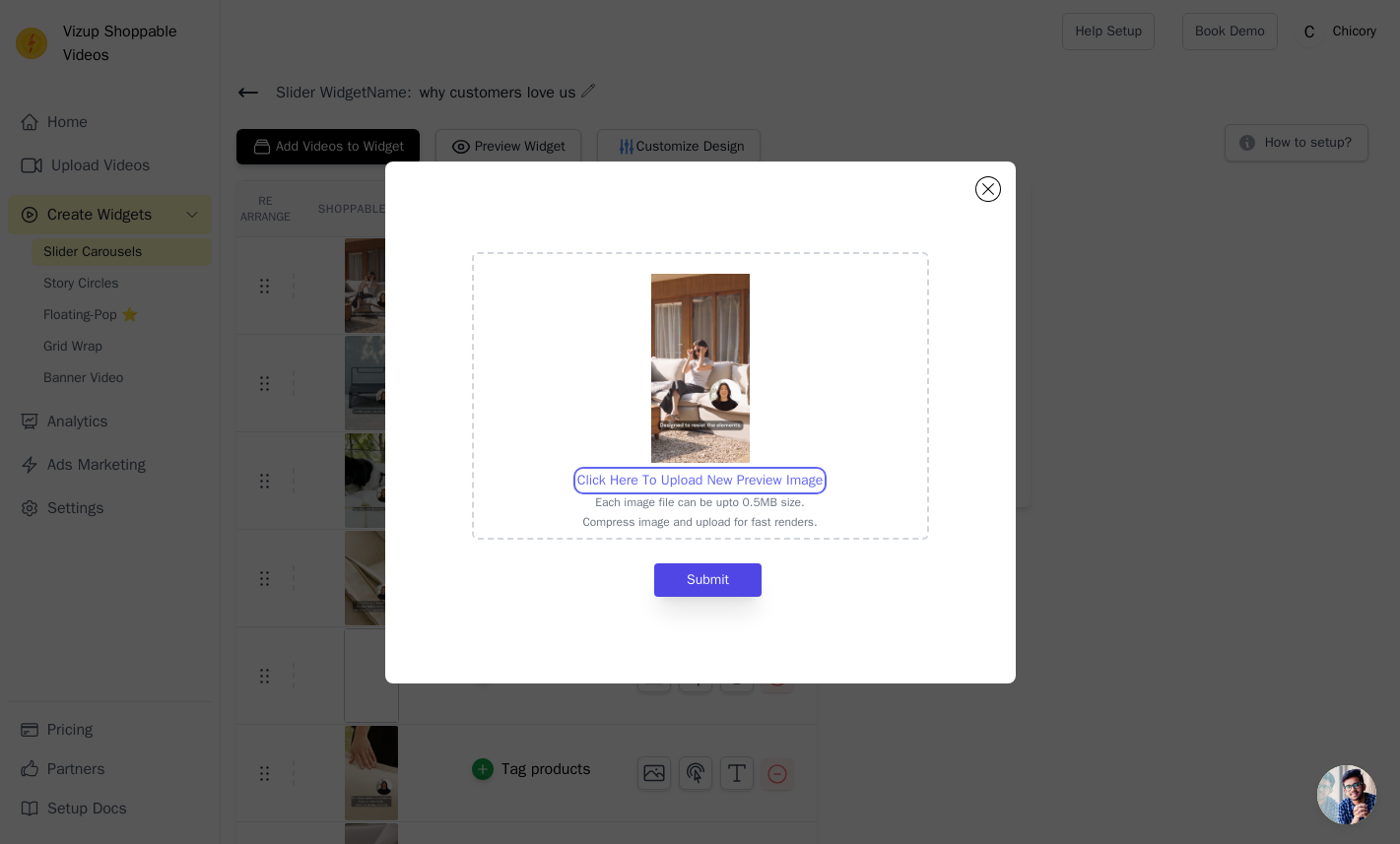 type on "C:\fakepath\WeatherproofFrabrics.jpg" 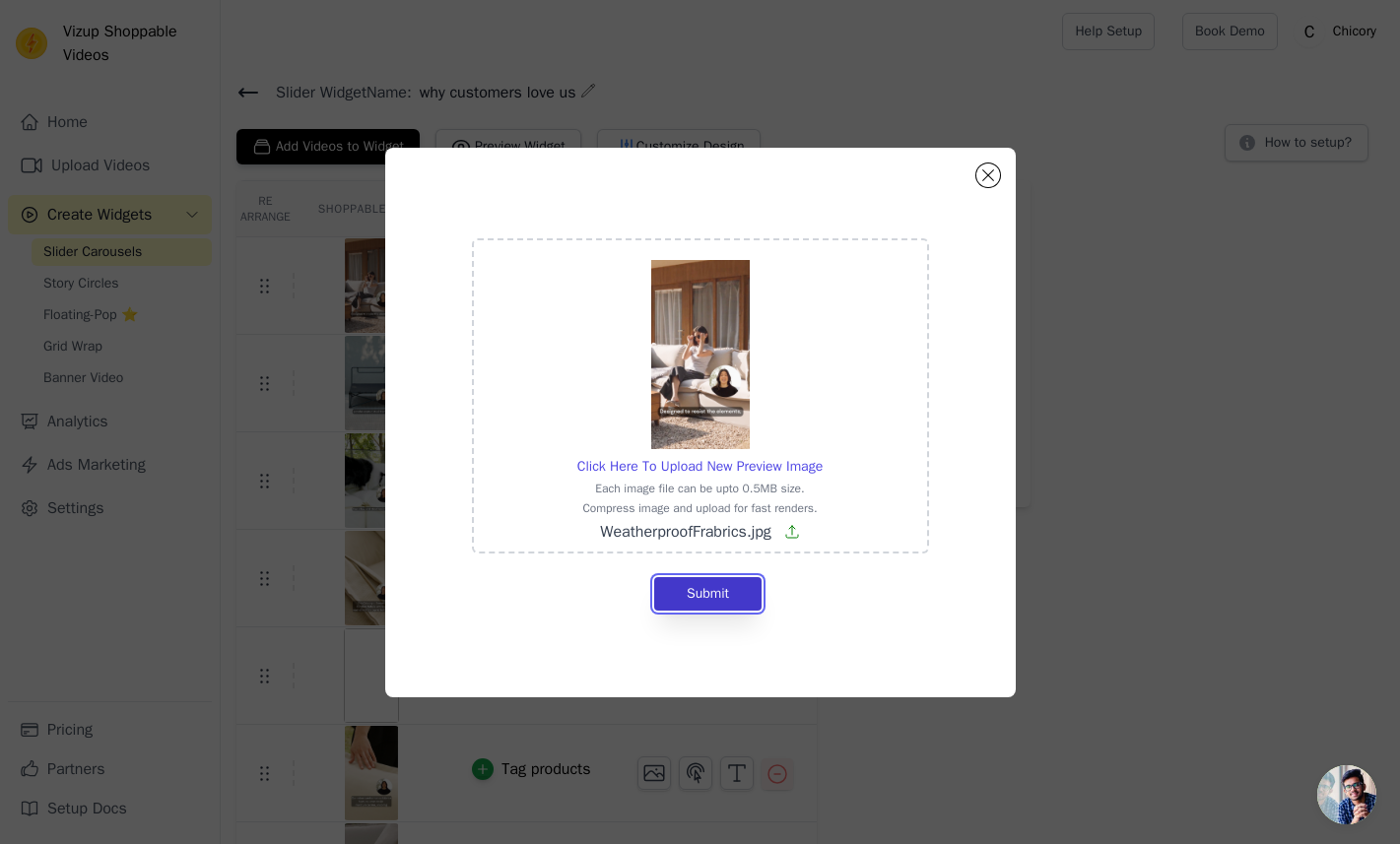 click on "Submit" at bounding box center (707, 594) 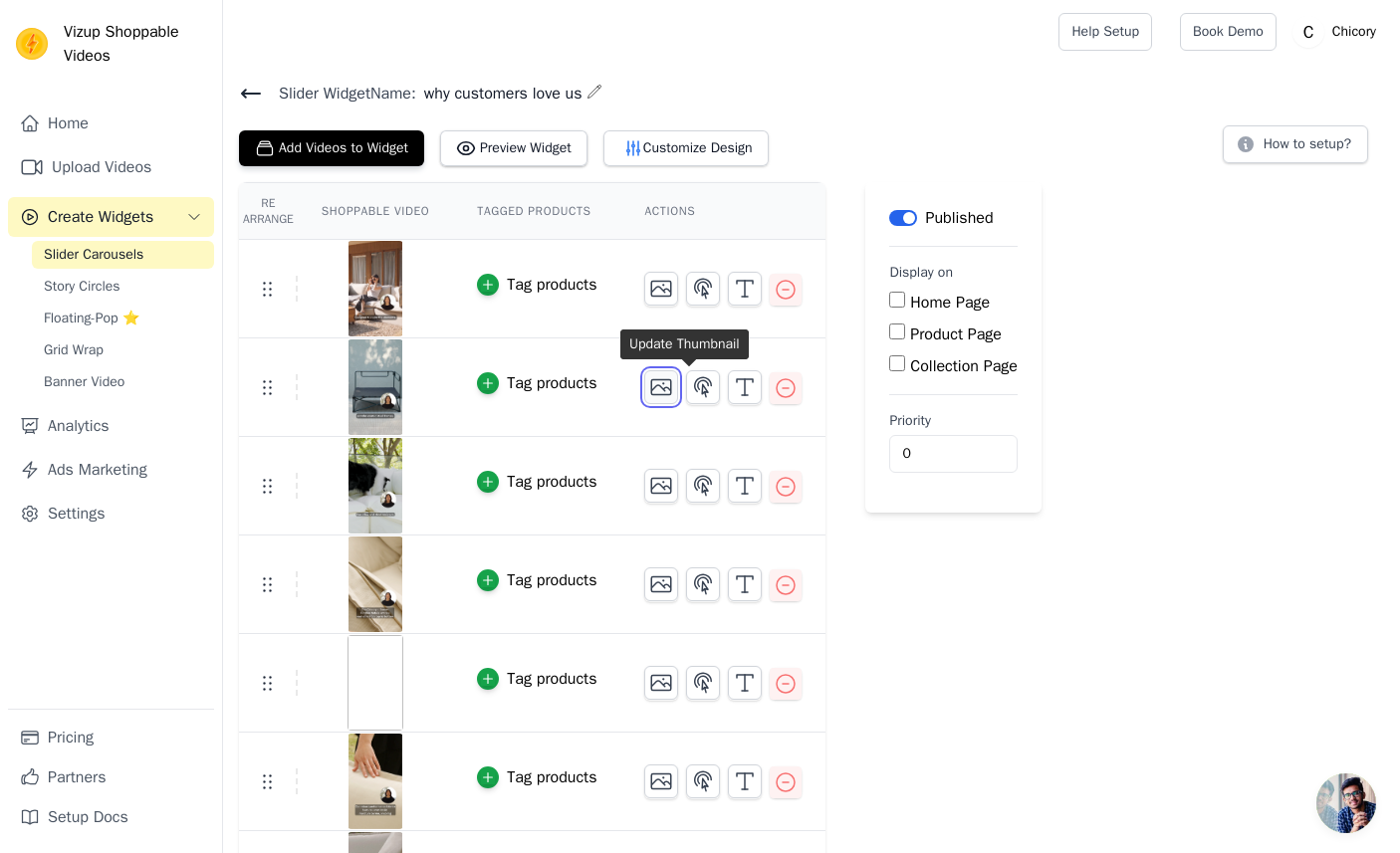 click 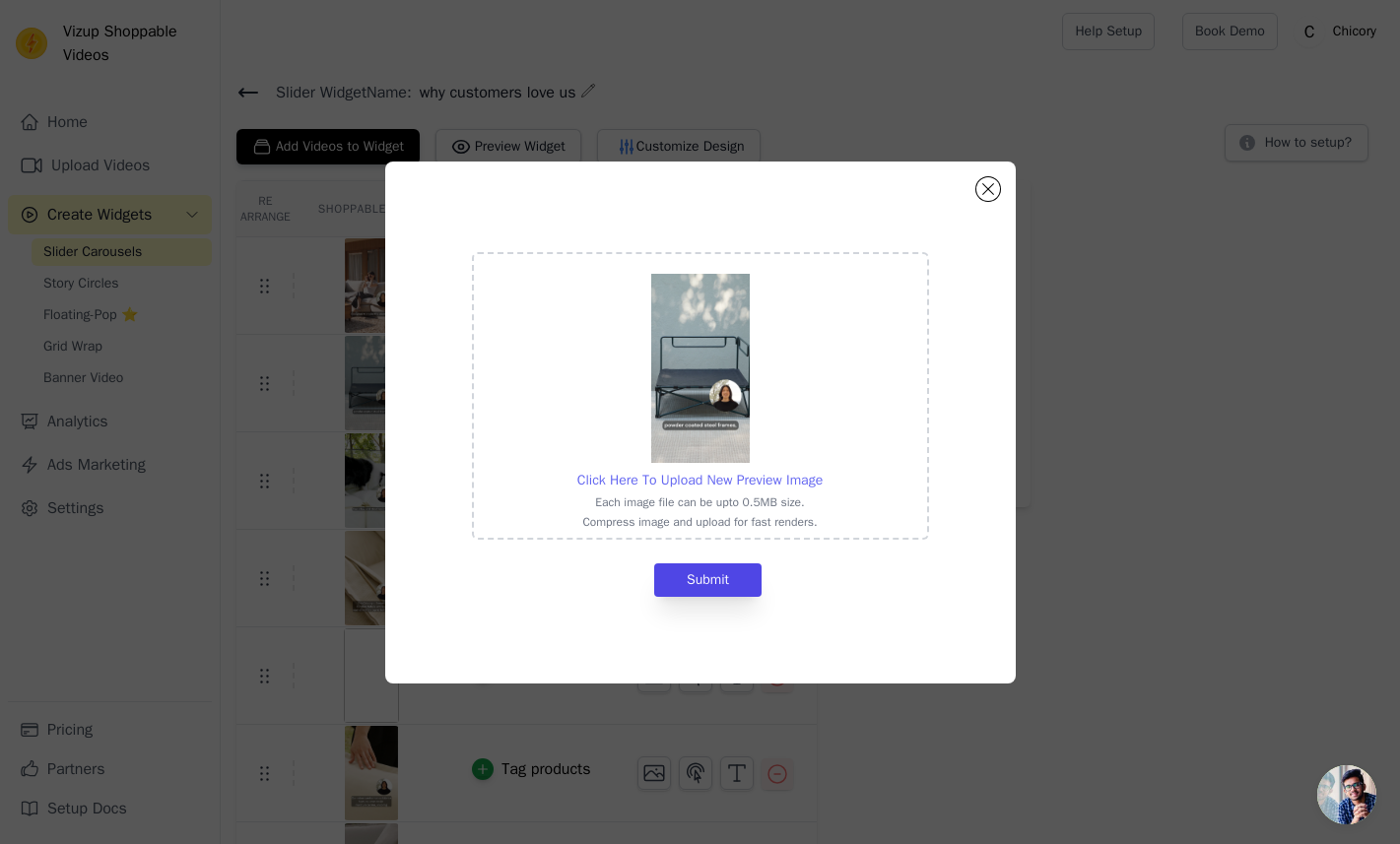 click on "Click Here To Upload New Preview Image" at bounding box center (700, 480) 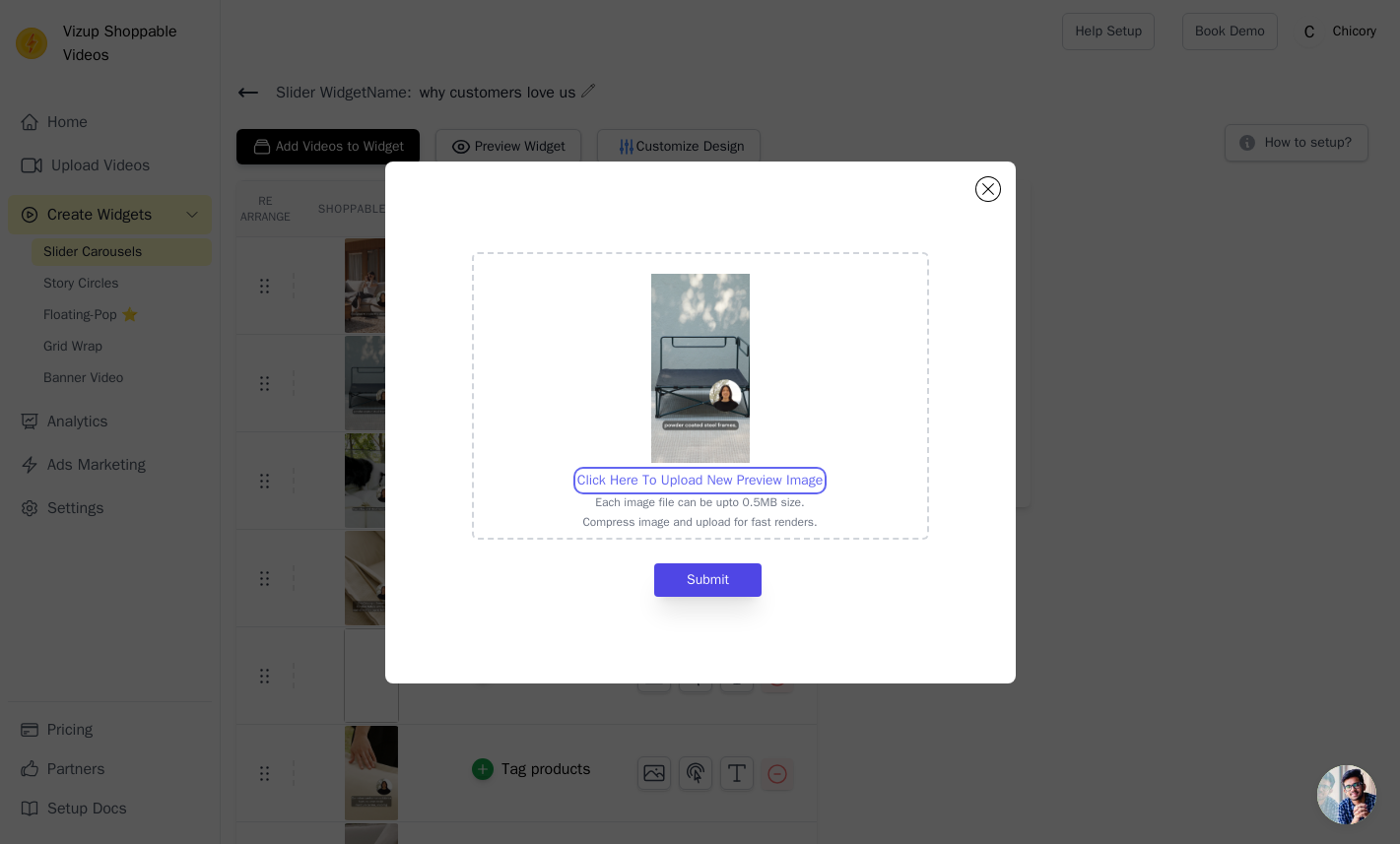 type on "C:\fakepath\WeatherResilientFrame.jpg" 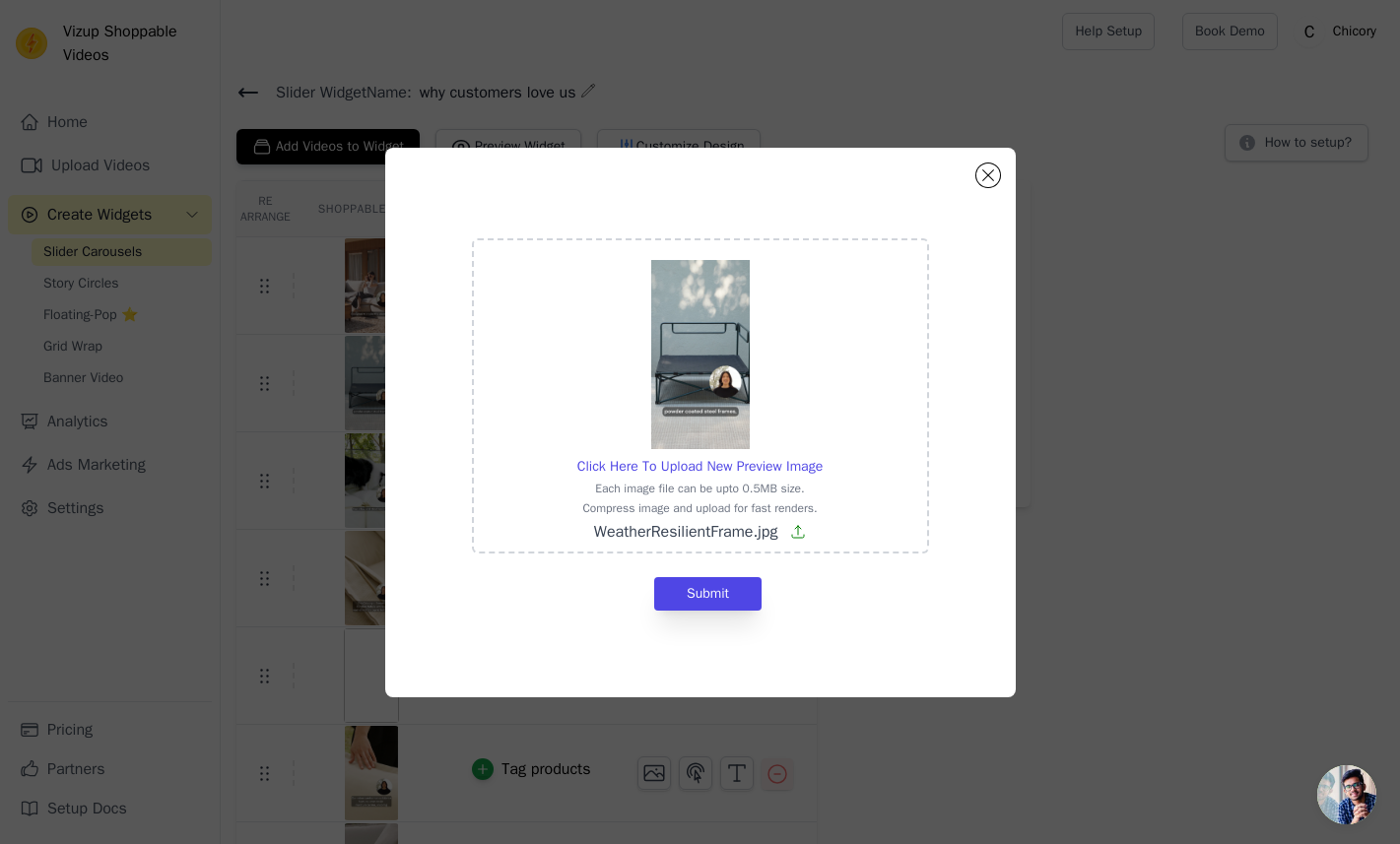 click on "Click Here To Upload New Preview Image     Each image file can be upto 0.5MB size.   Compress image and upload for fast renders.   WeatherResilientFrame.jpg       Submit" at bounding box center (700, 422) 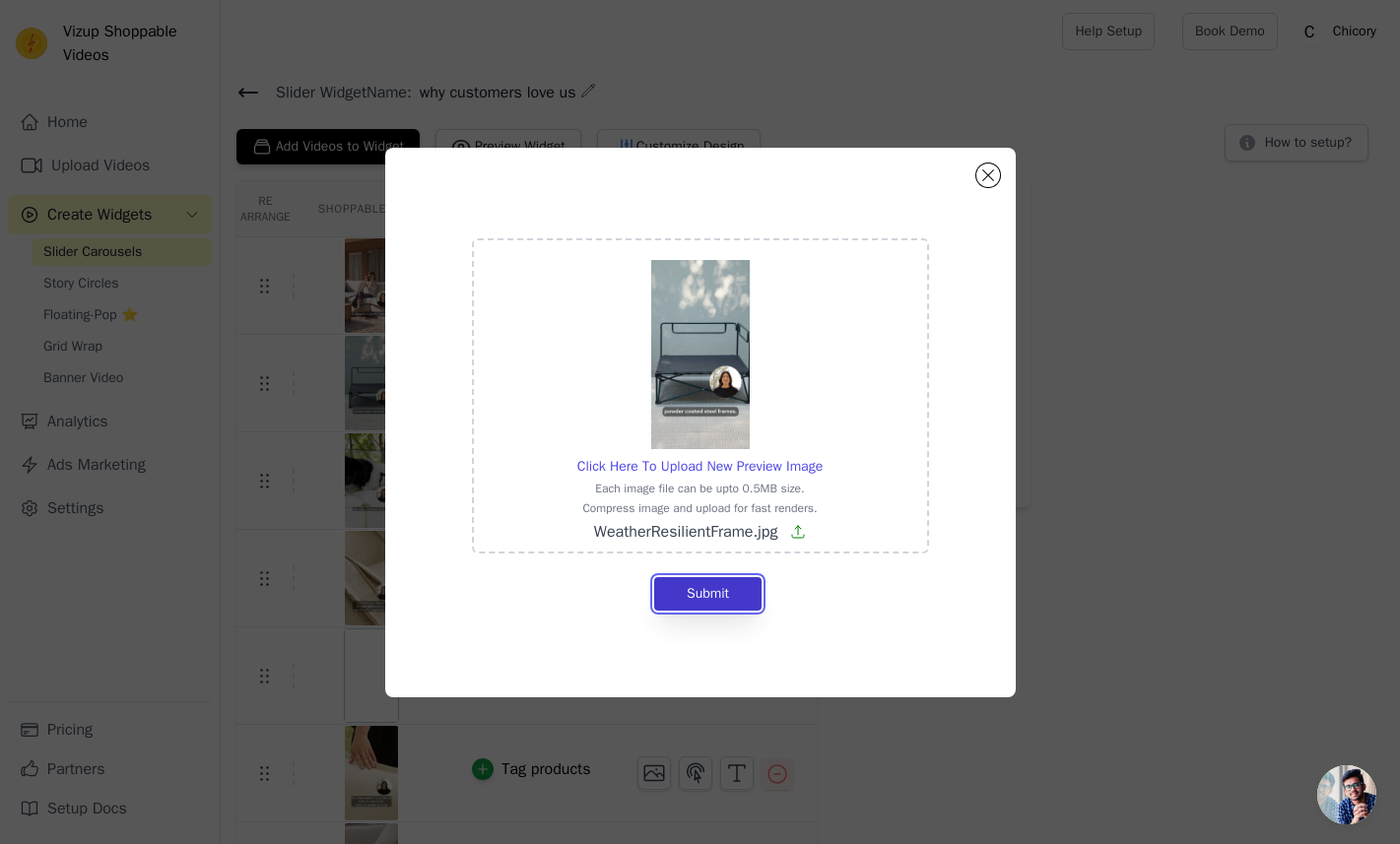 click on "Submit" at bounding box center (707, 594) 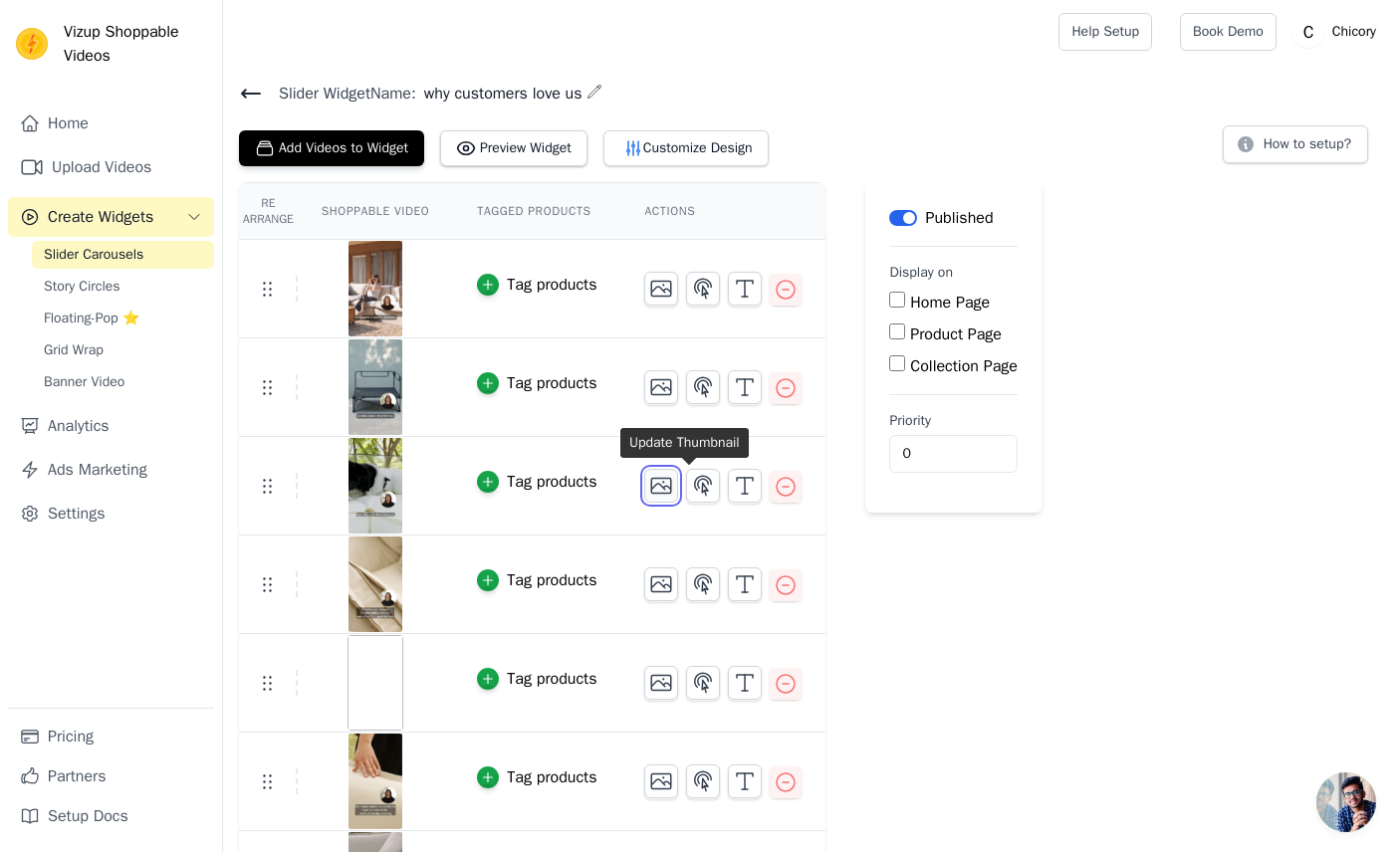 click 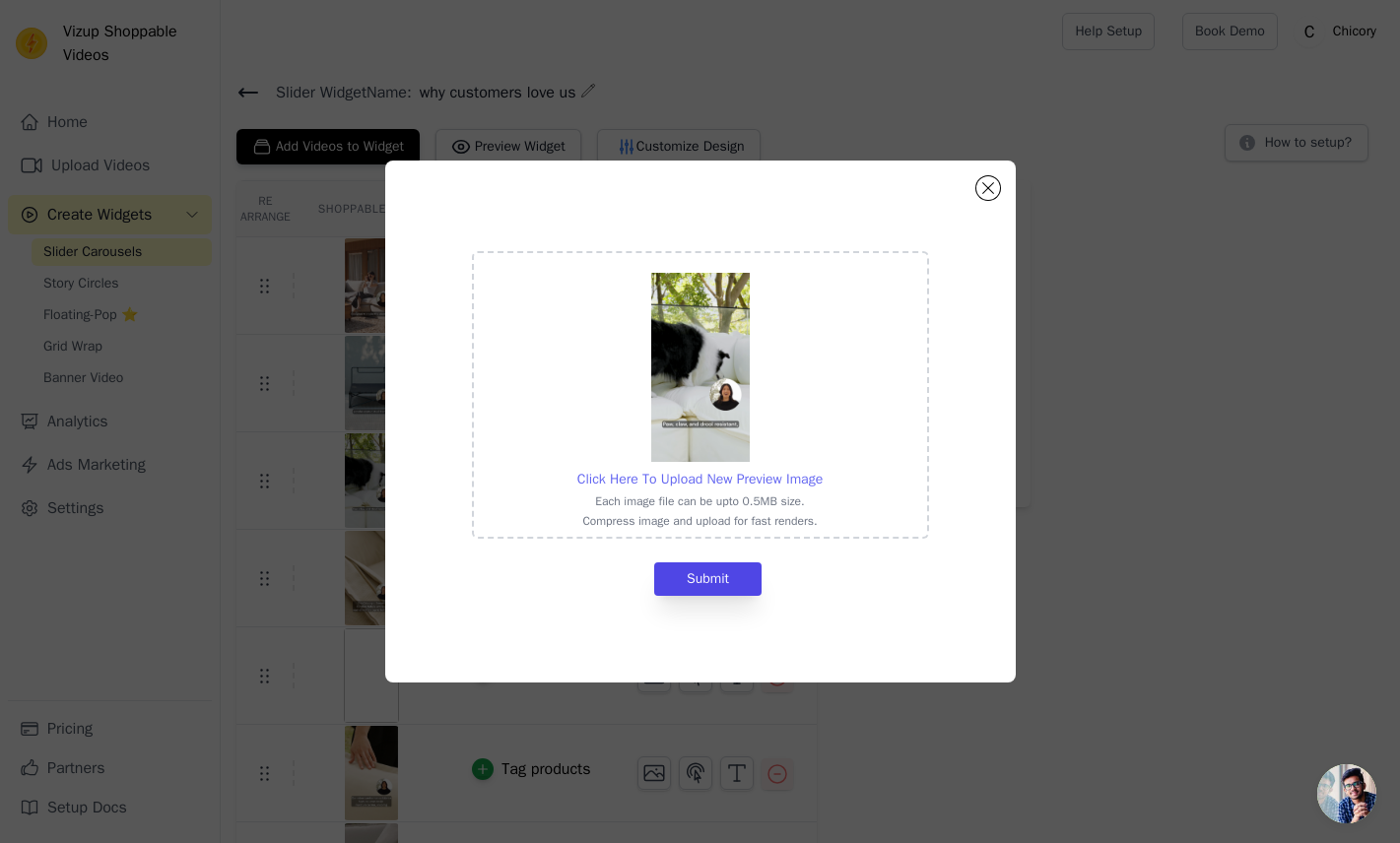 click on "Click Here To Upload New Preview Image" at bounding box center (700, 479) 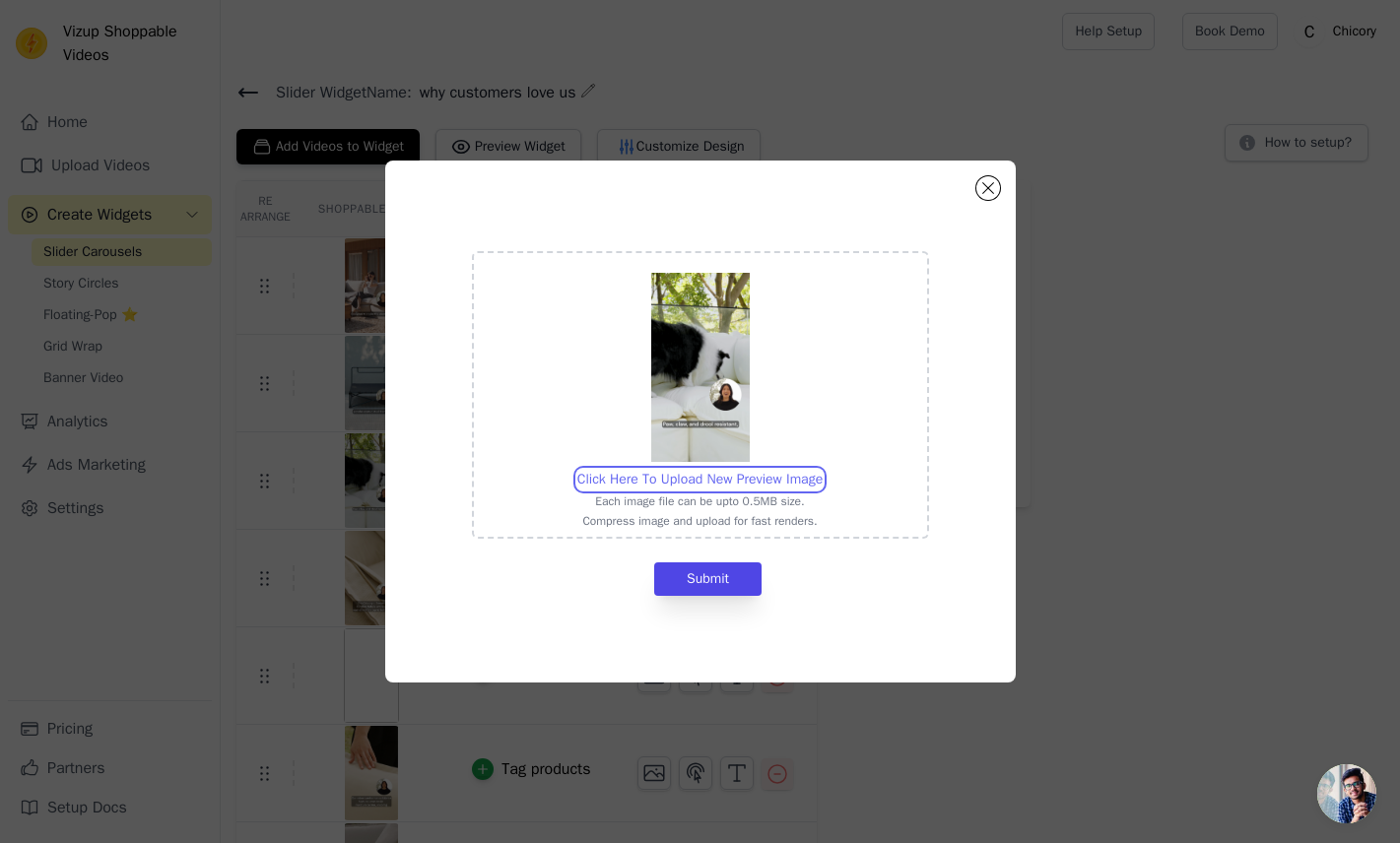 type on "C:\fakepath\PetFriendly.jpg" 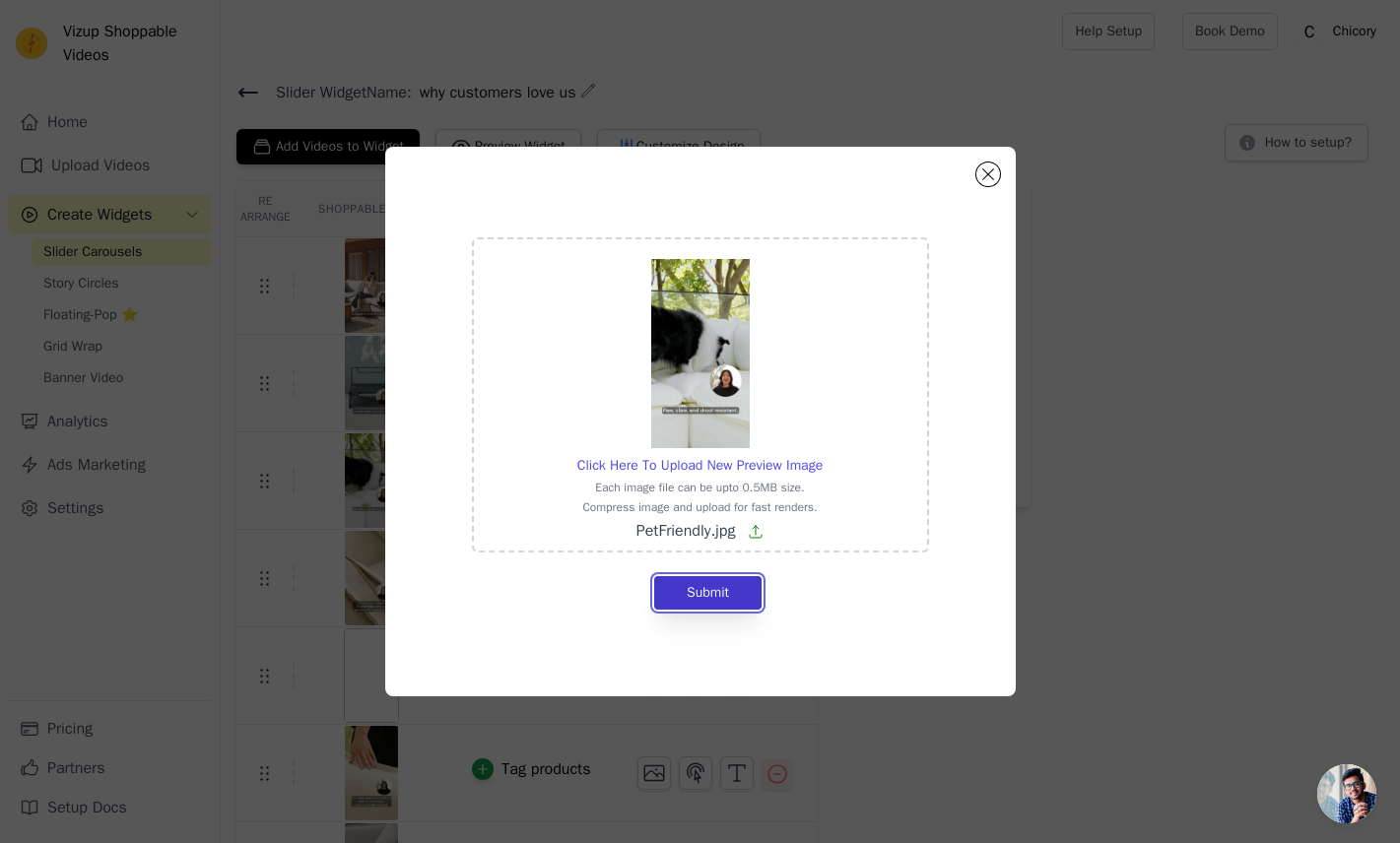 click on "Submit" at bounding box center [707, 593] 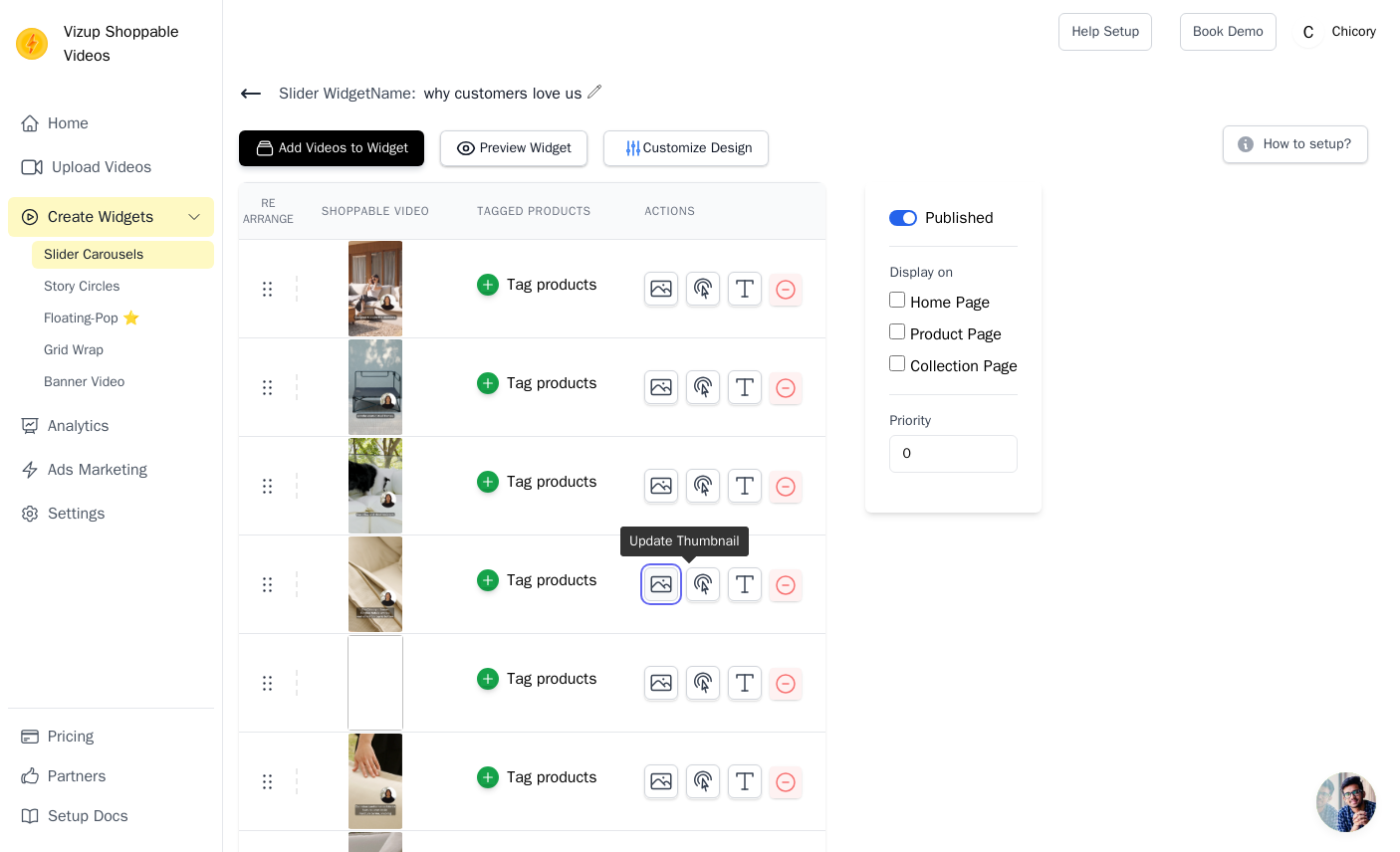 click 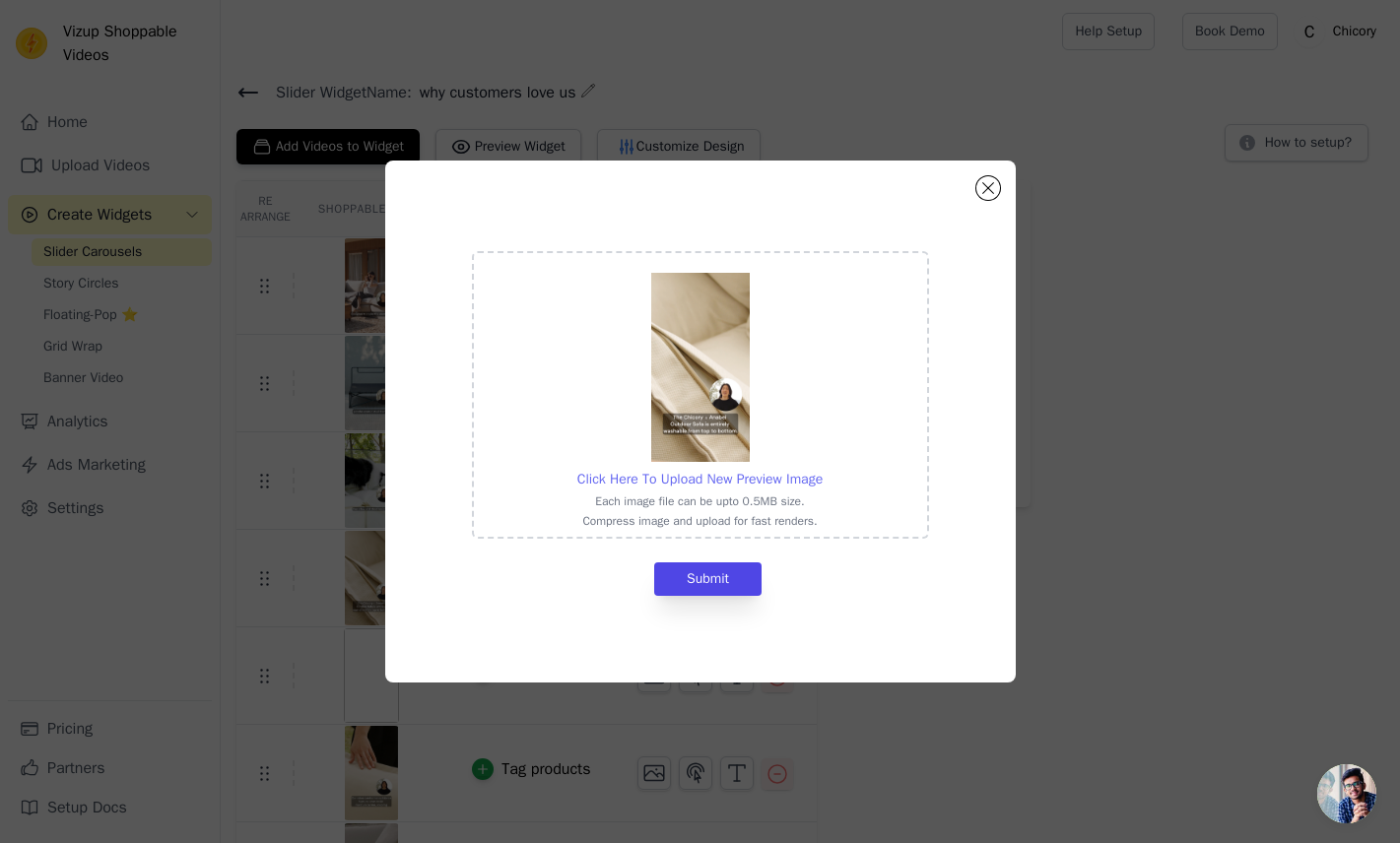 click on "Click Here To Upload New Preview Image" at bounding box center [700, 479] 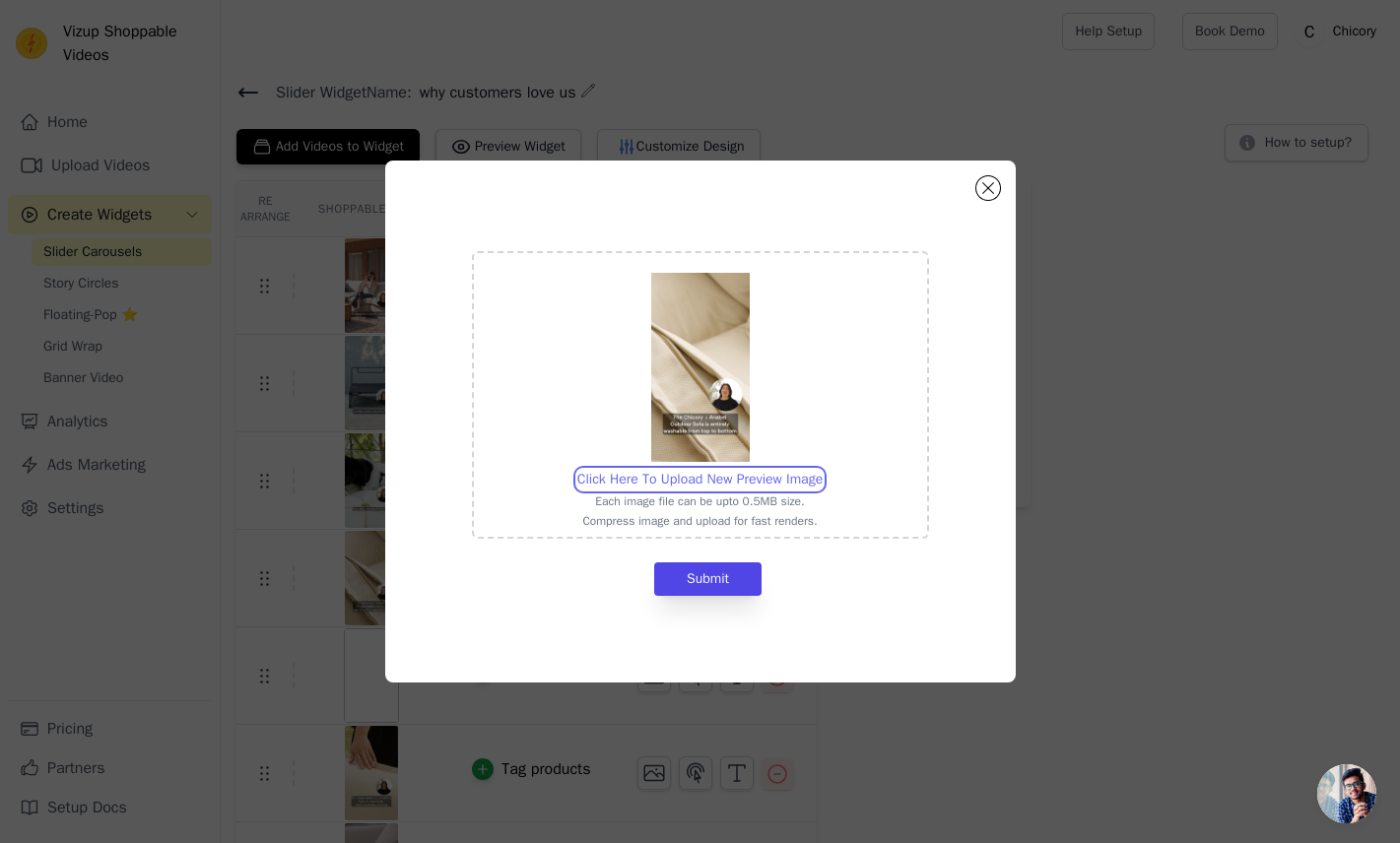 type on "C:\fakepath\WashableFrameDuvet.jpg" 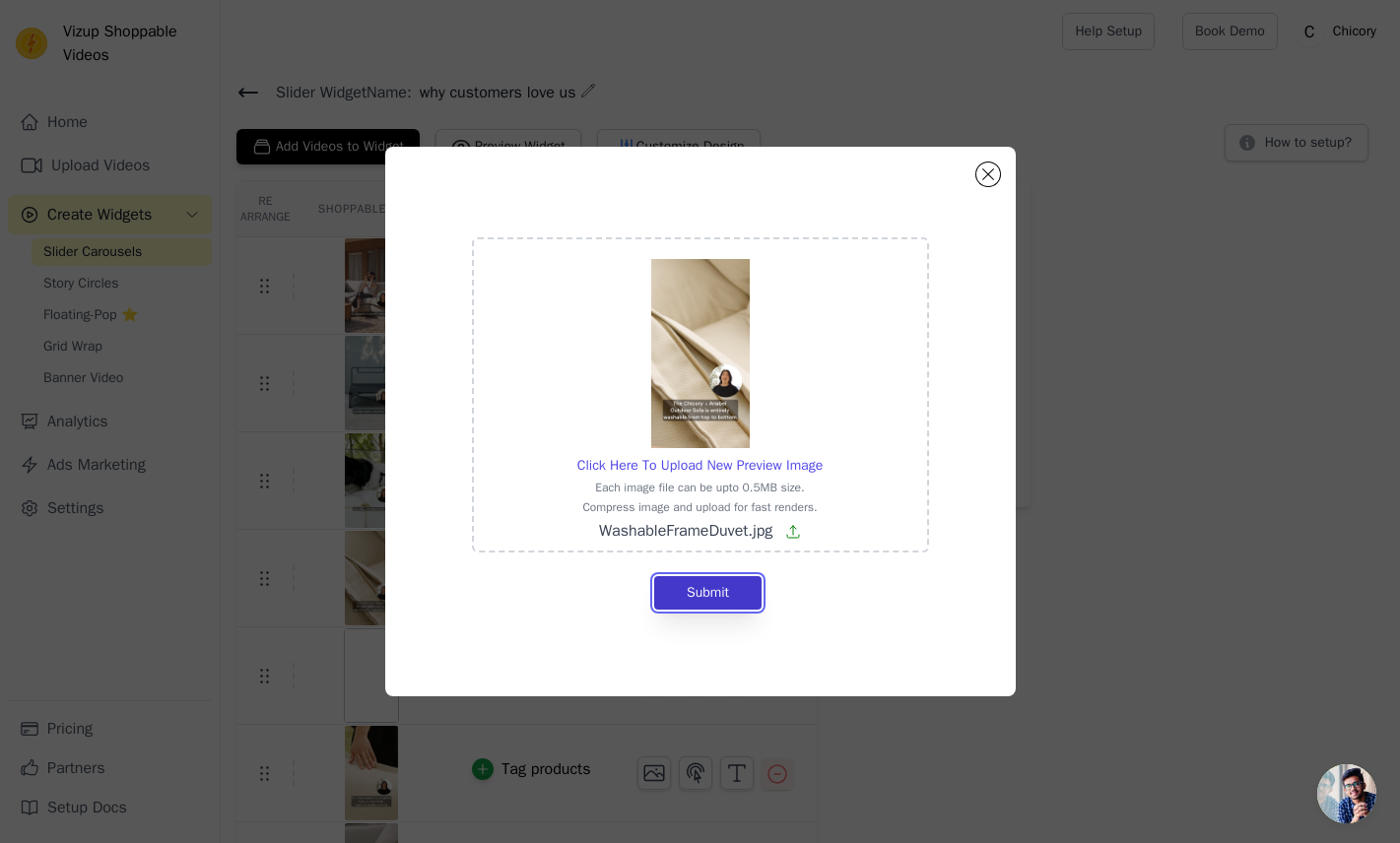 click on "Submit" at bounding box center (707, 593) 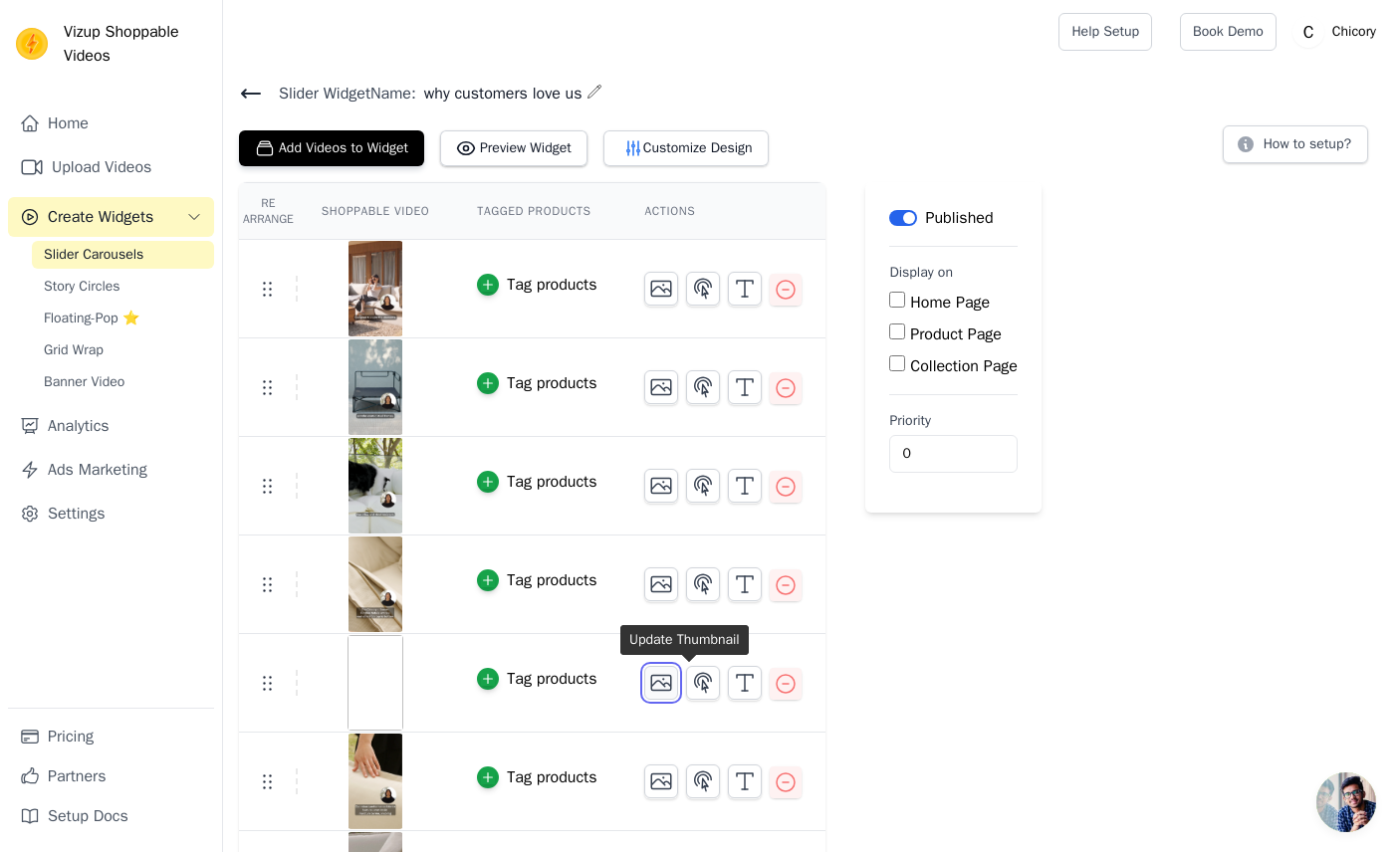 click 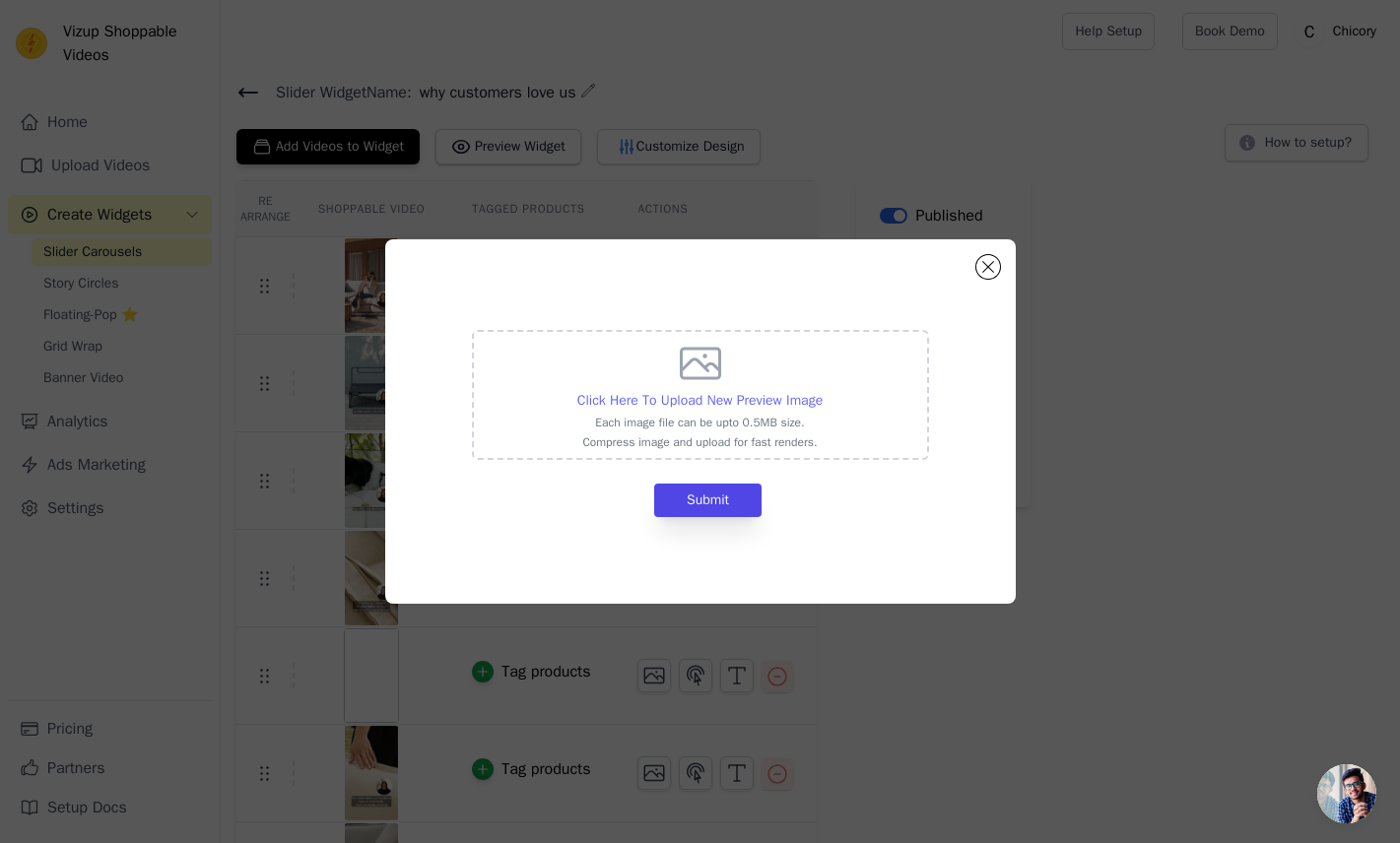 click on "Click Here To Upload New Preview Image" at bounding box center [700, 400] 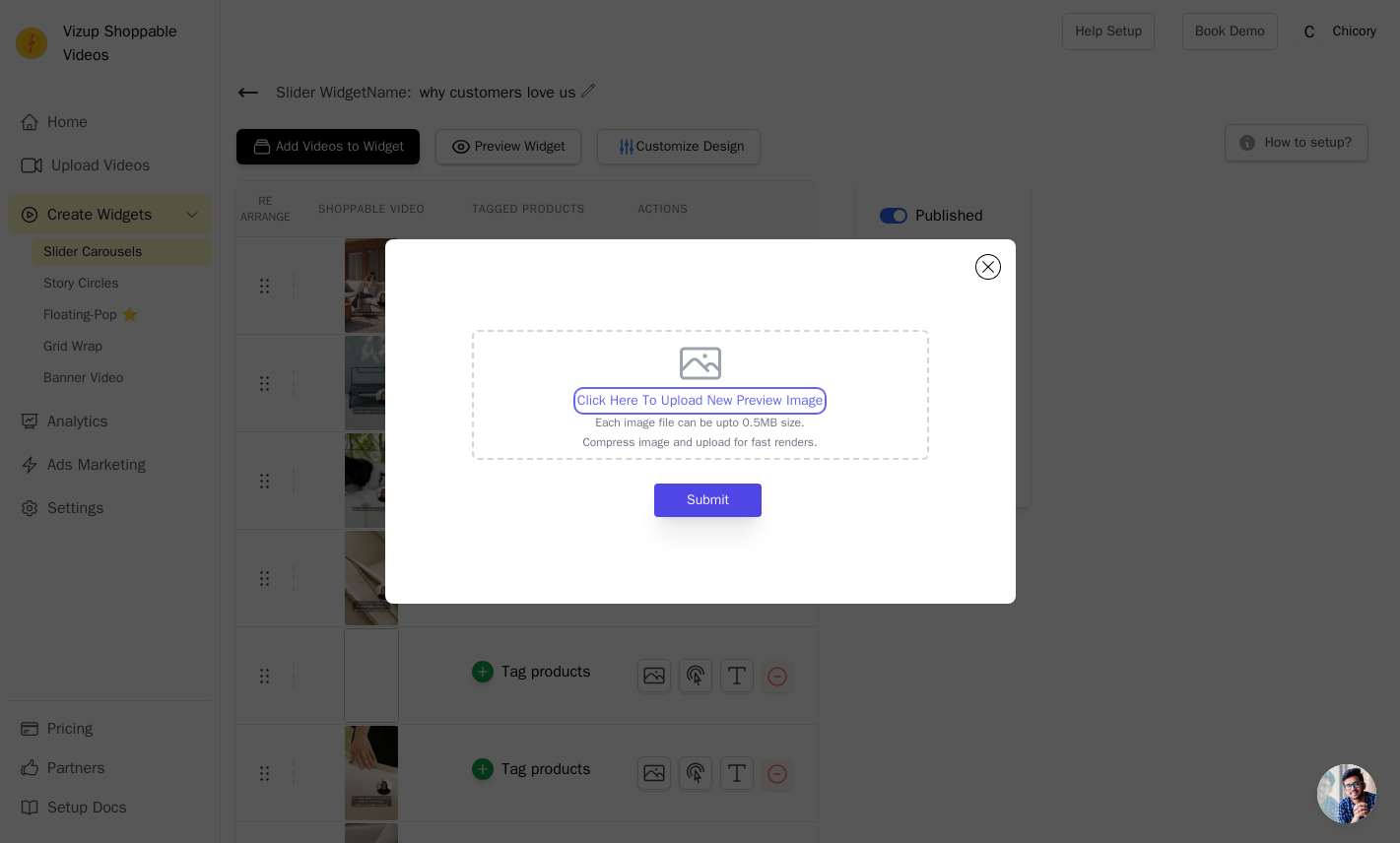 type on "C:\fakepath\EcoFriendly.jpg" 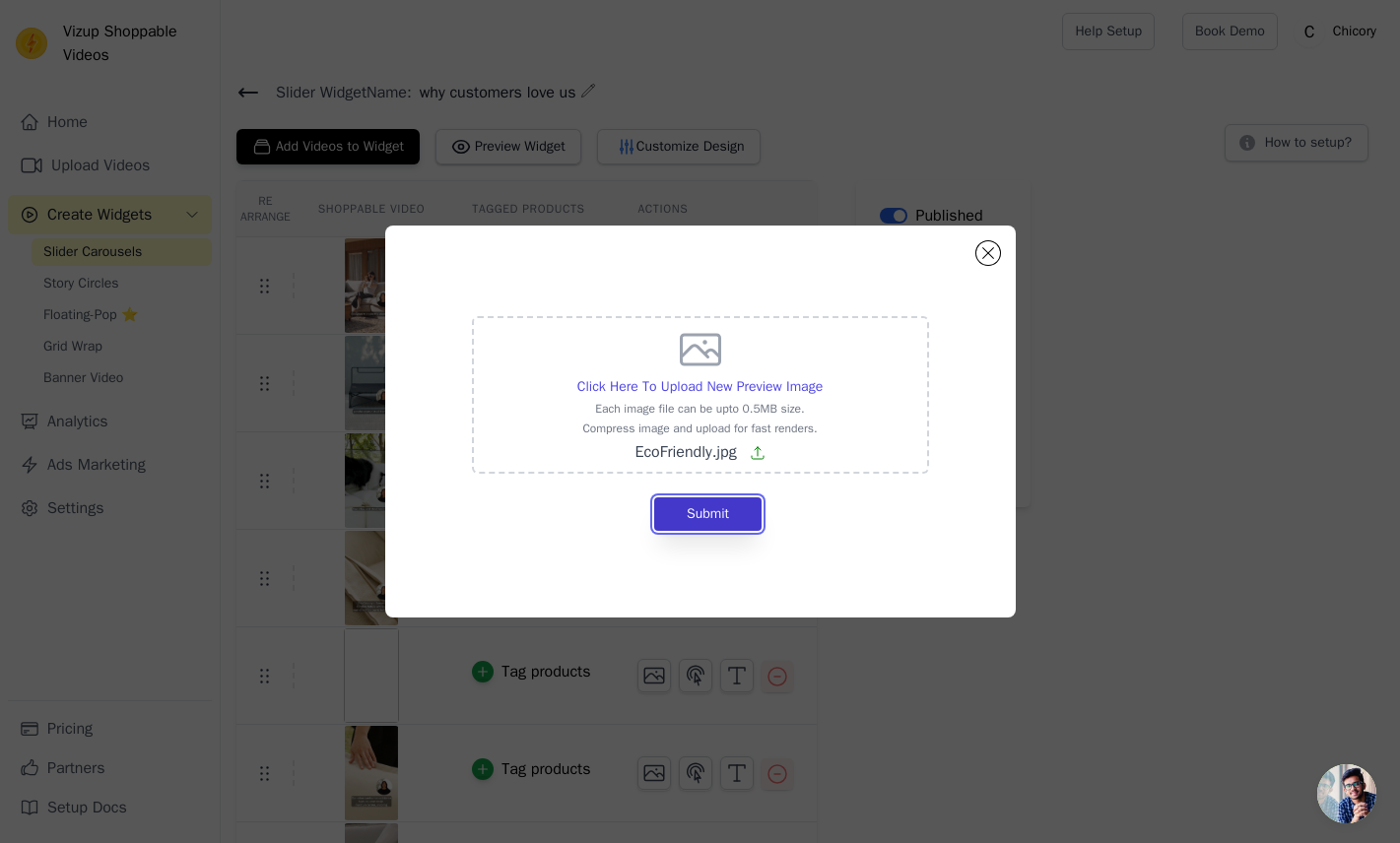 drag, startPoint x: 728, startPoint y: 517, endPoint x: 758, endPoint y: 517, distance: 30 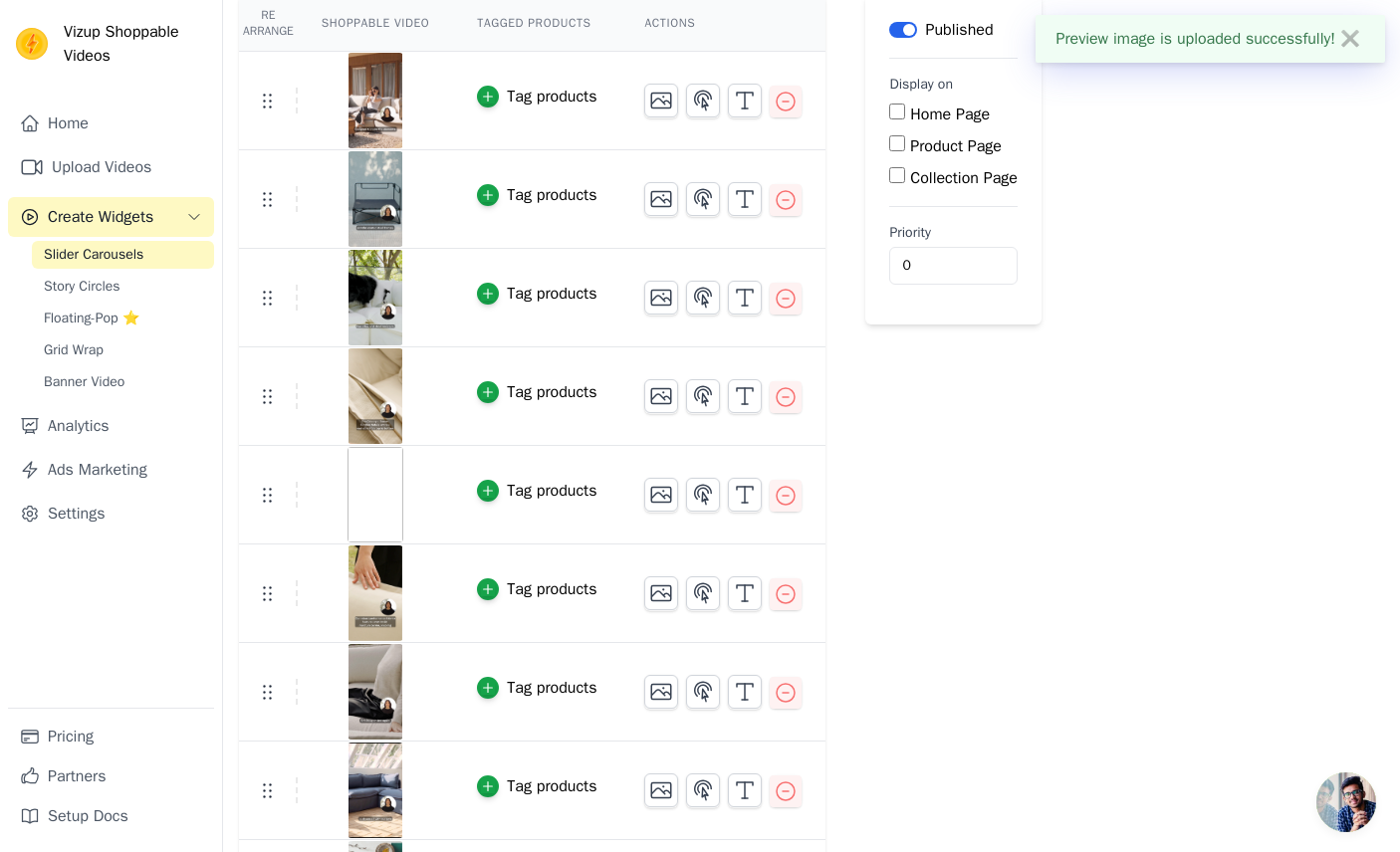 scroll, scrollTop: 191, scrollLeft: 0, axis: vertical 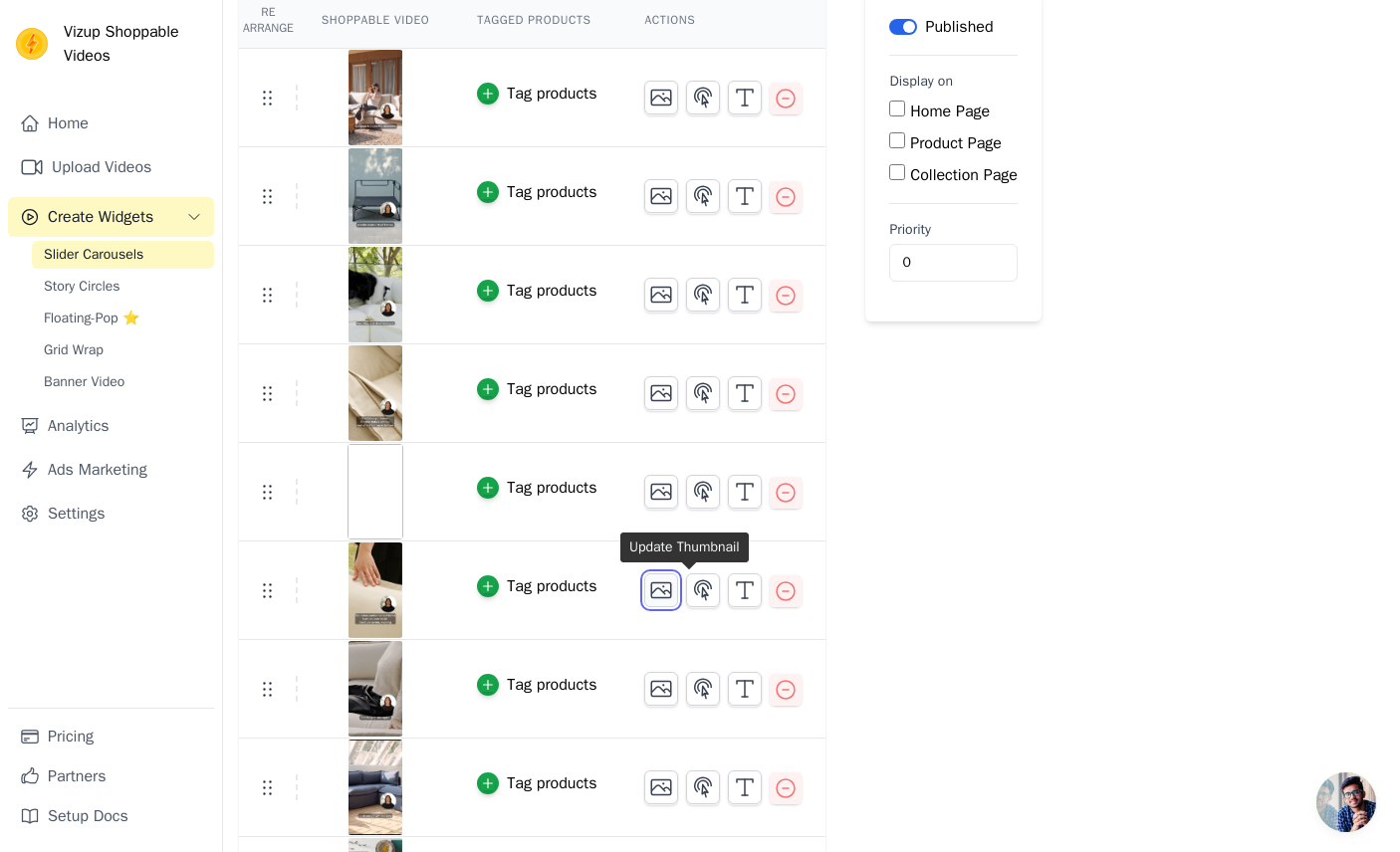 click 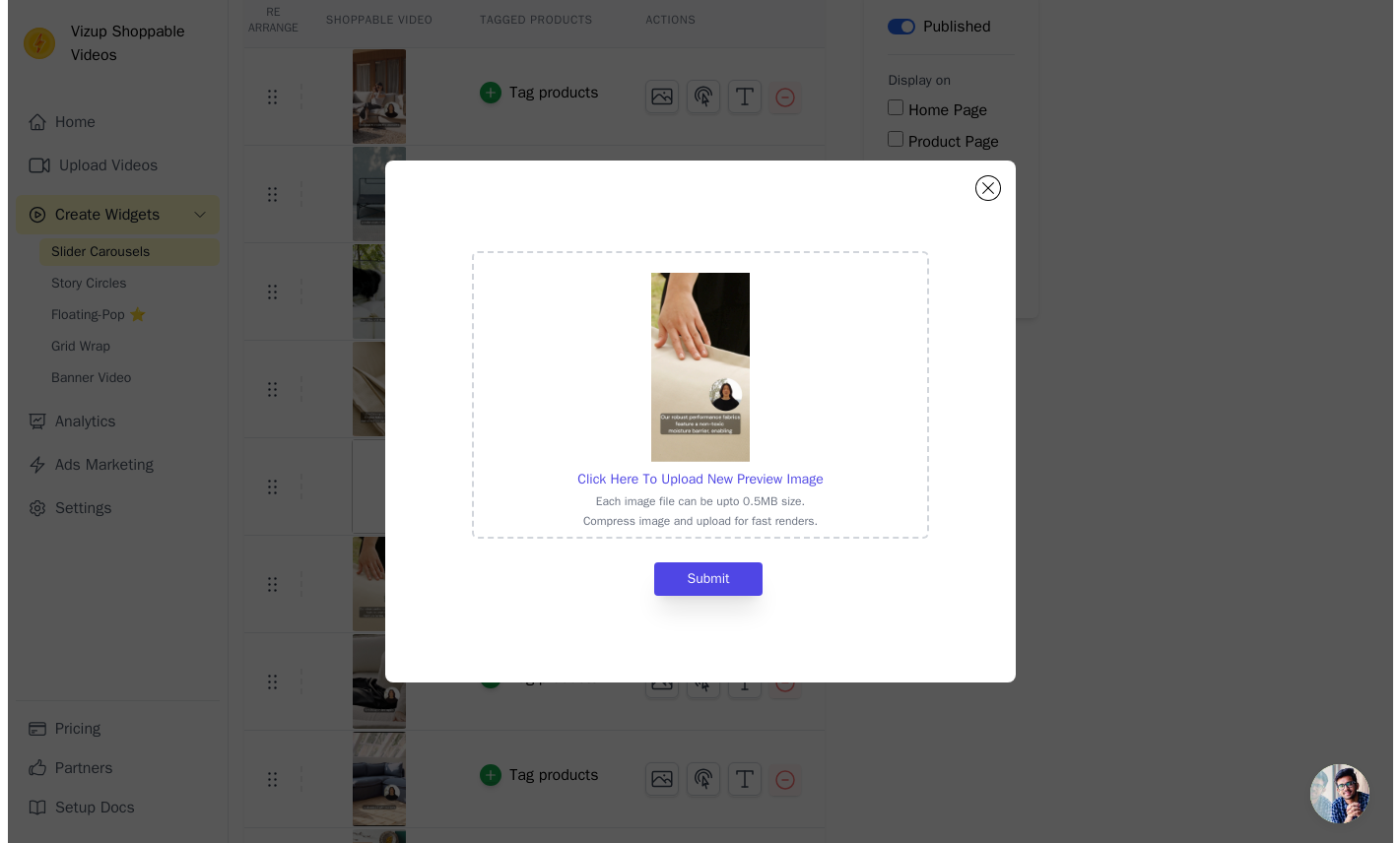 scroll, scrollTop: 0, scrollLeft: 0, axis: both 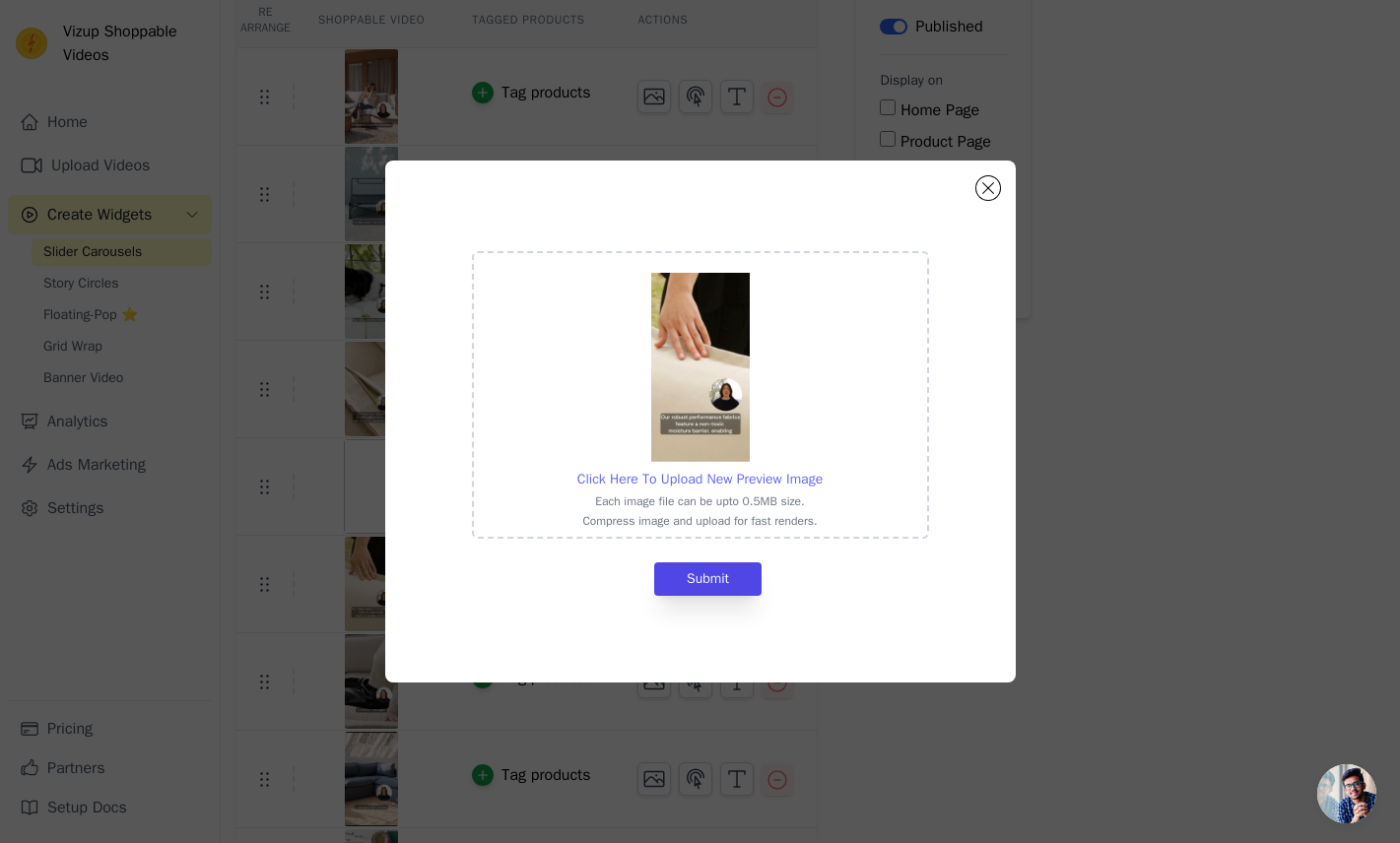 click on "Click Here To Upload New Preview Image" at bounding box center (700, 479) 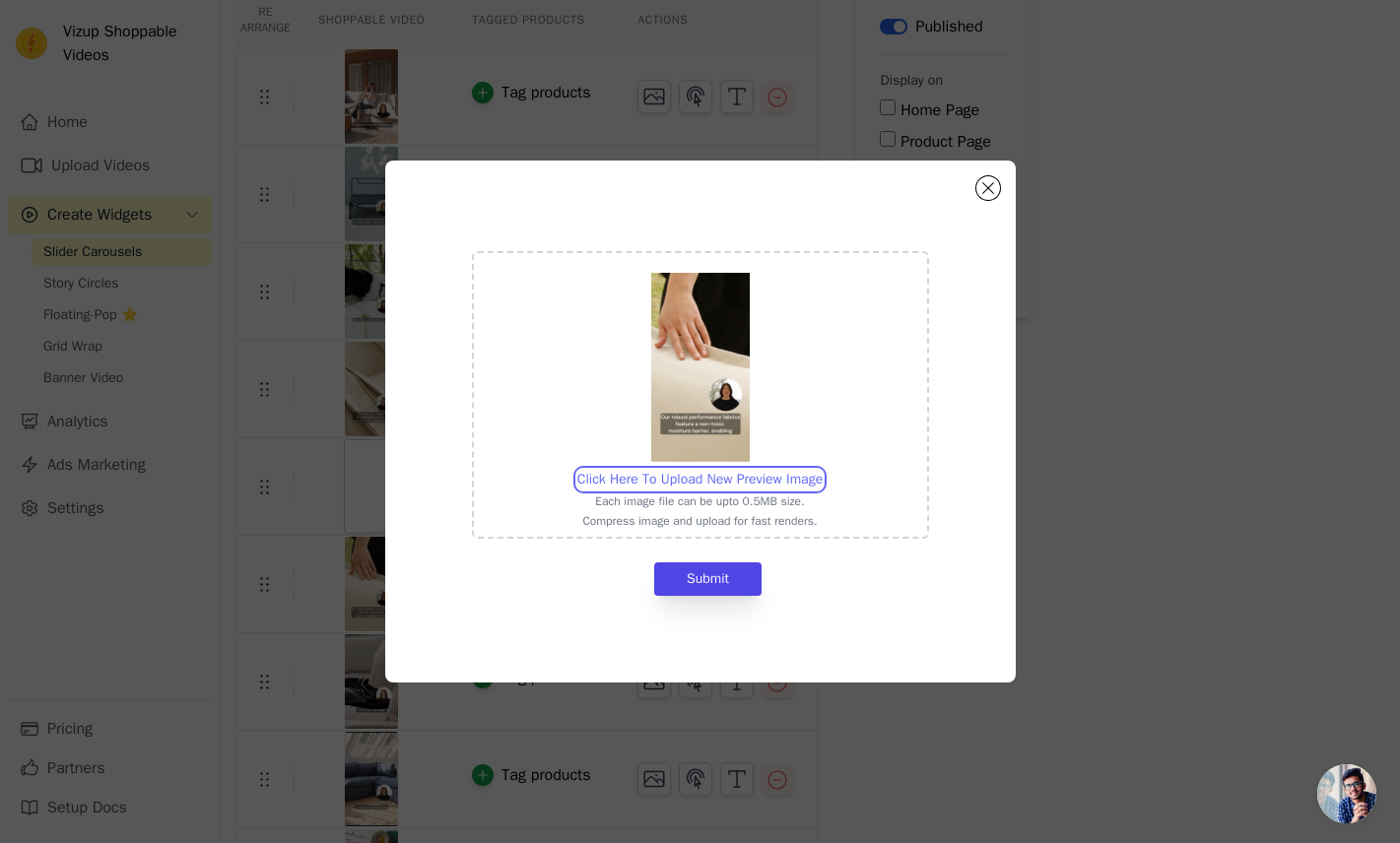 type on "C:\fakepath\StainandLiquidResistant.jpg" 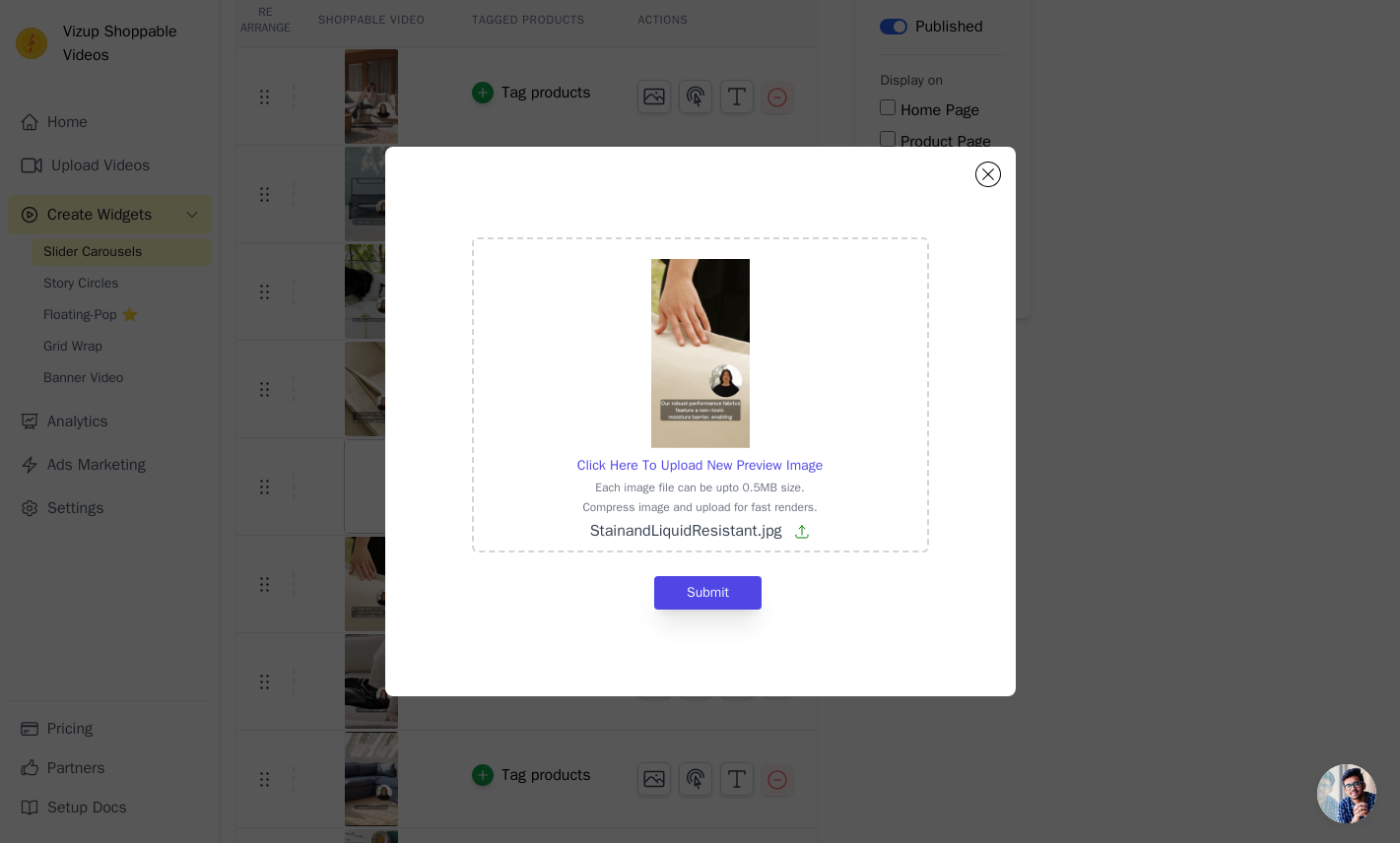 drag, startPoint x: 763, startPoint y: 641, endPoint x: 747, endPoint y: 633, distance: 17.888544 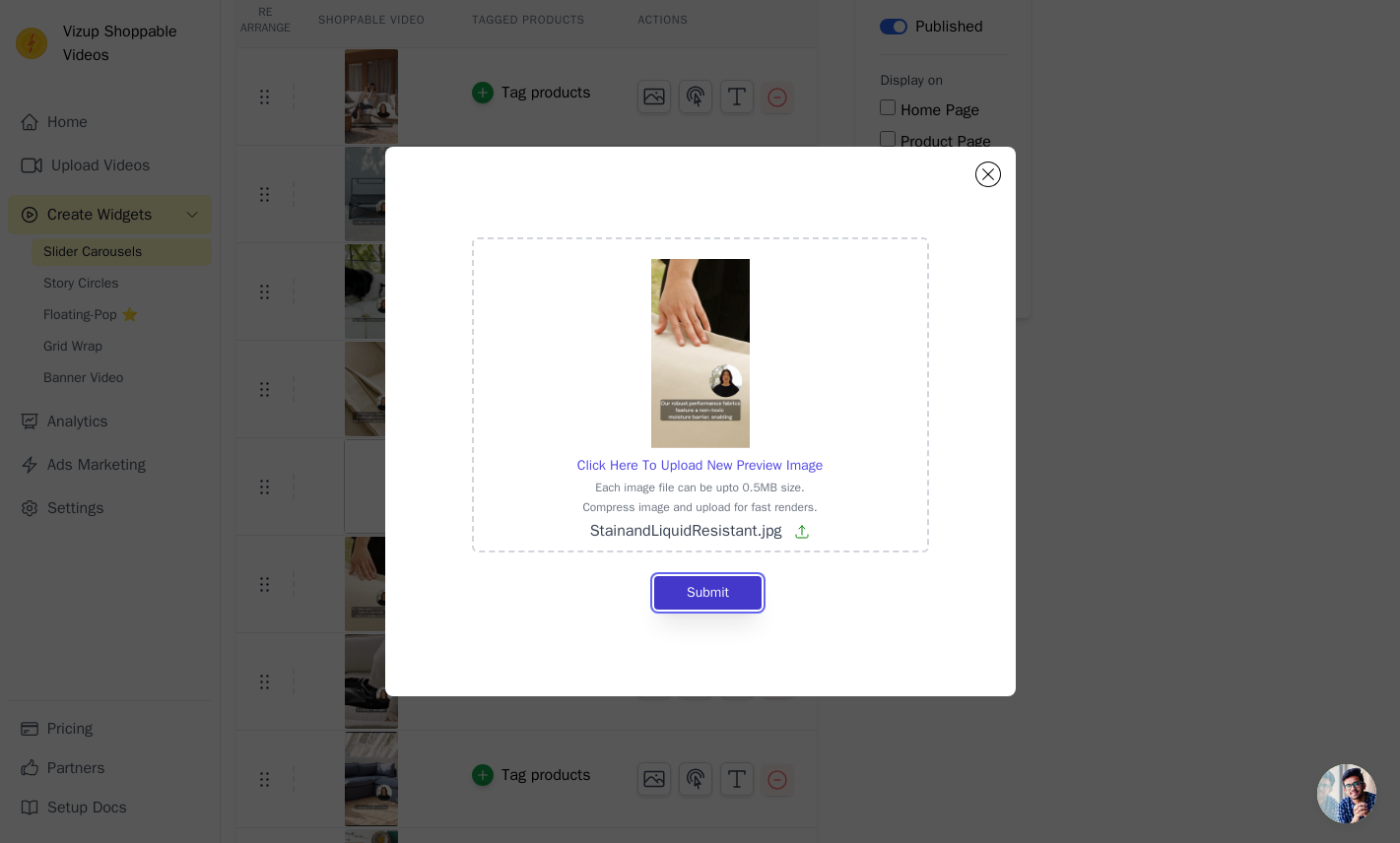 click on "Submit" at bounding box center [707, 593] 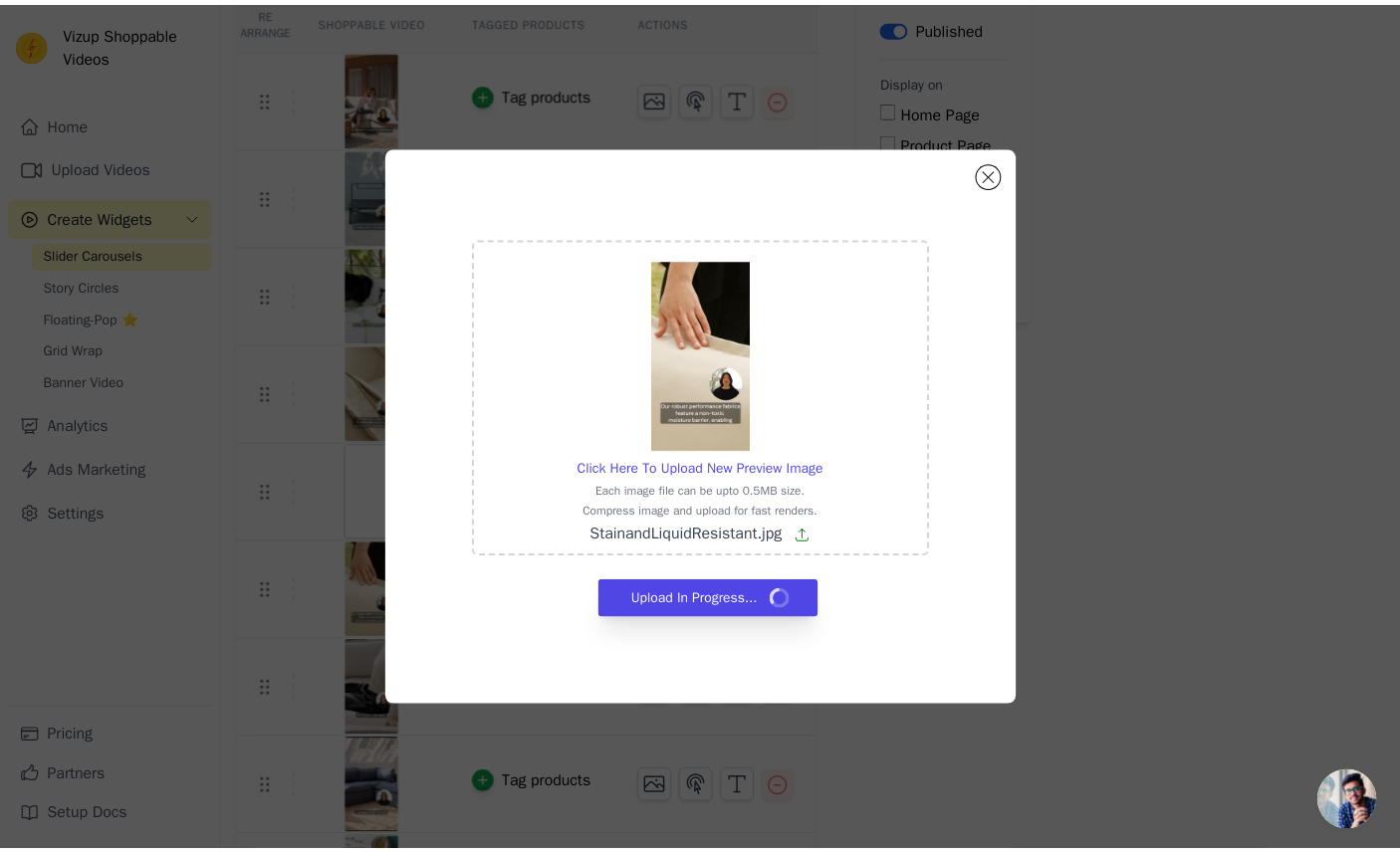 scroll, scrollTop: 191, scrollLeft: 0, axis: vertical 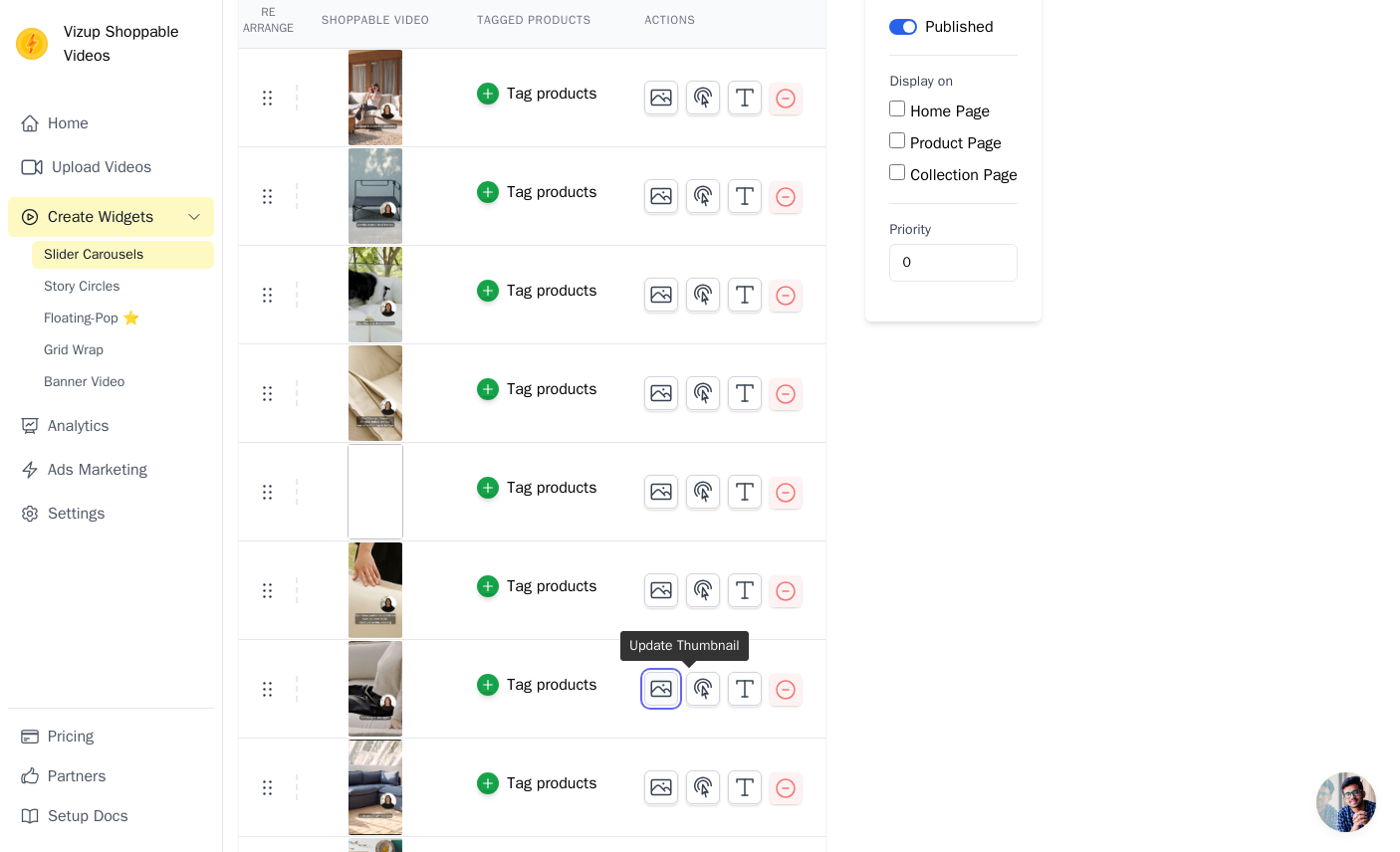 click 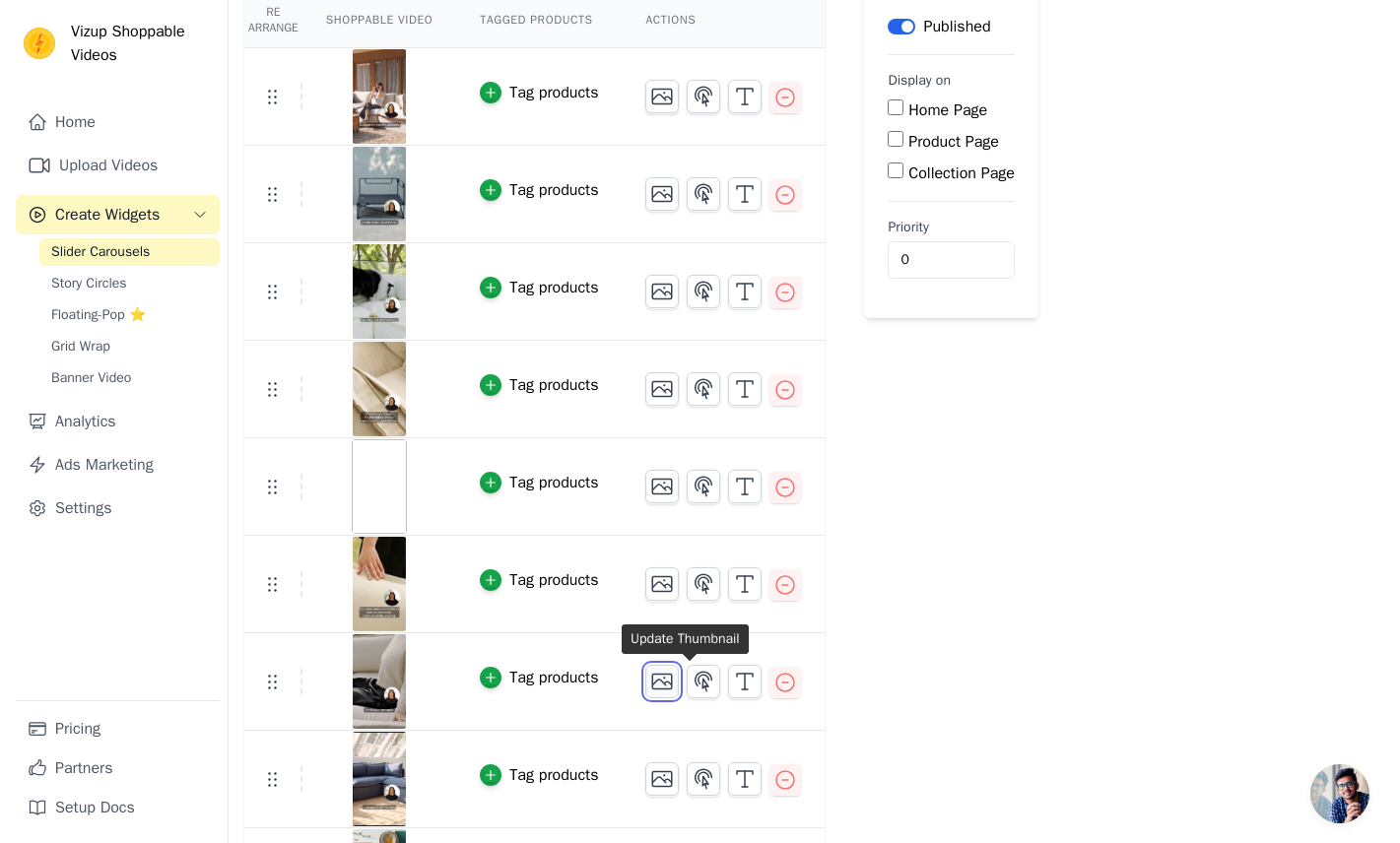 scroll, scrollTop: 0, scrollLeft: 0, axis: both 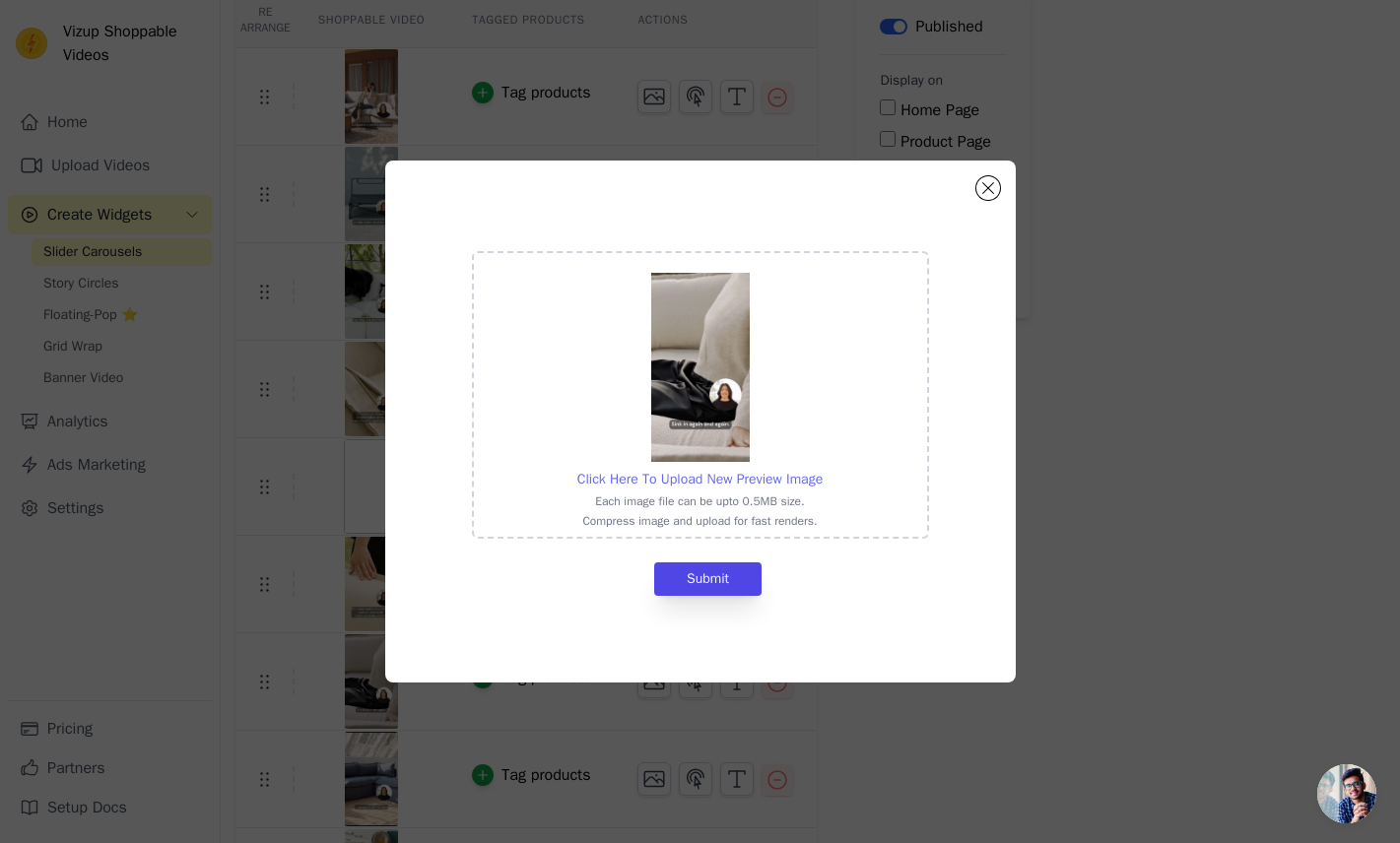 click on "Click Here To Upload New Preview Image" at bounding box center (700, 479) 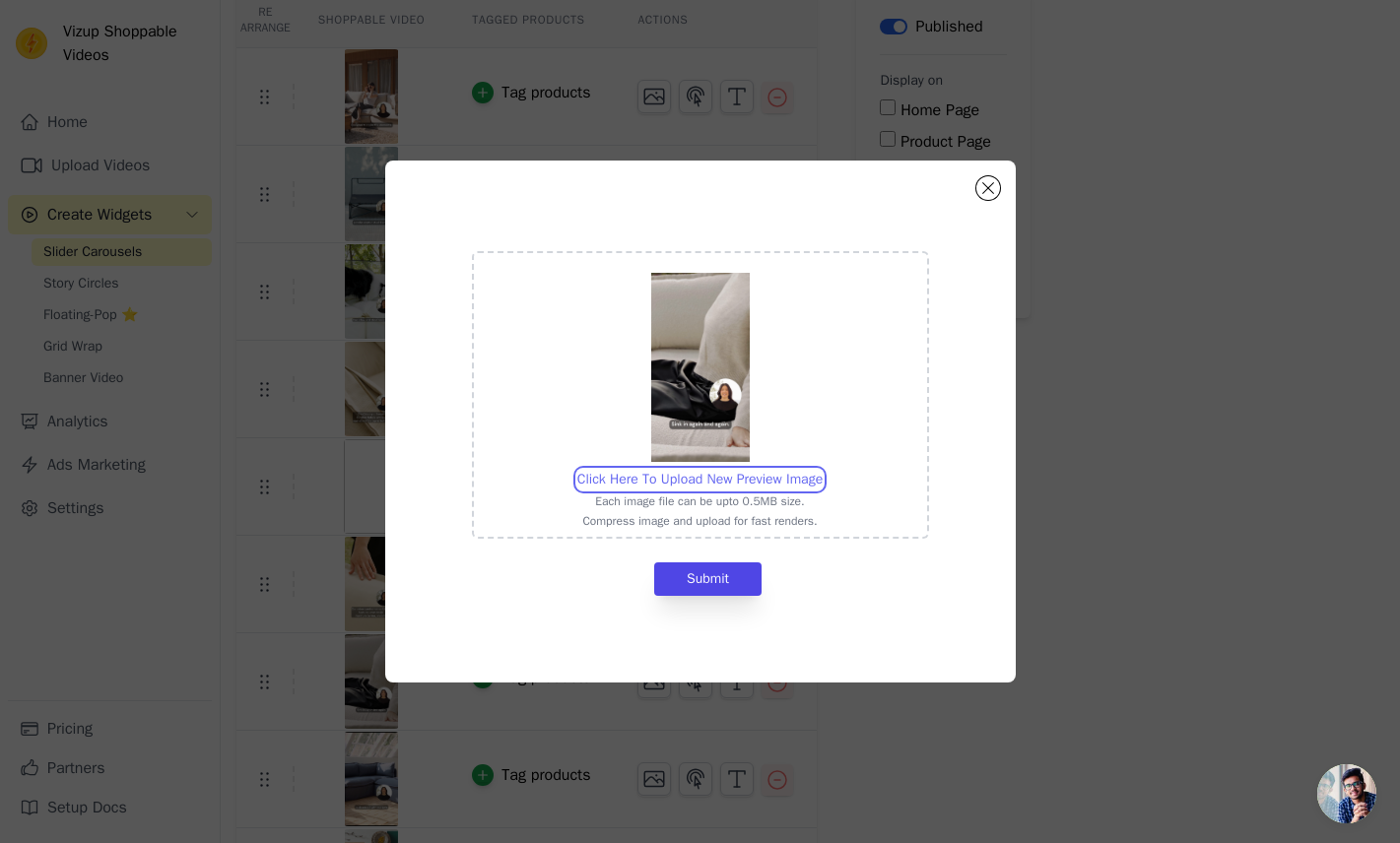type on "C:\fakepath\NoFluffing.jpg" 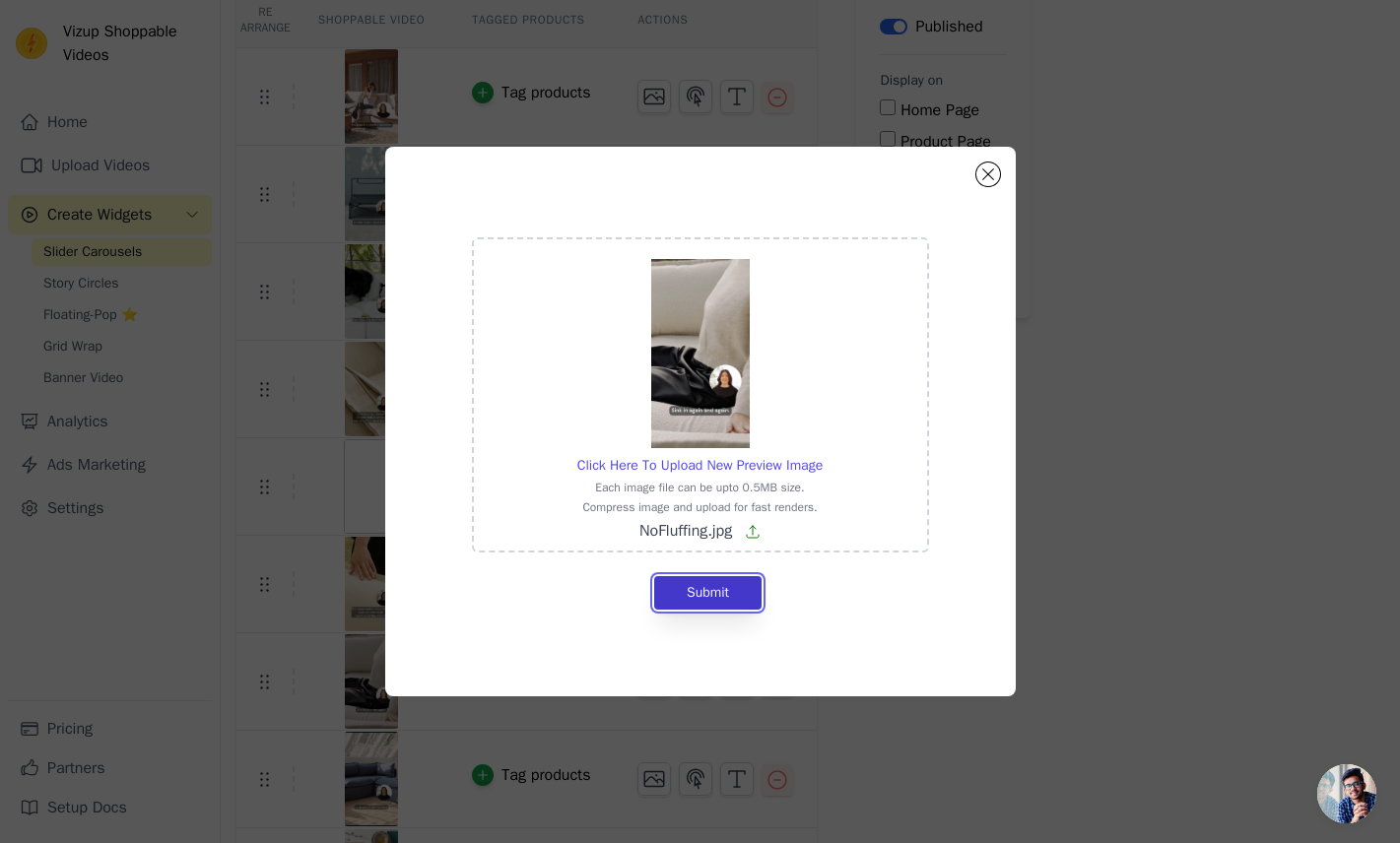 click on "Submit" at bounding box center (707, 593) 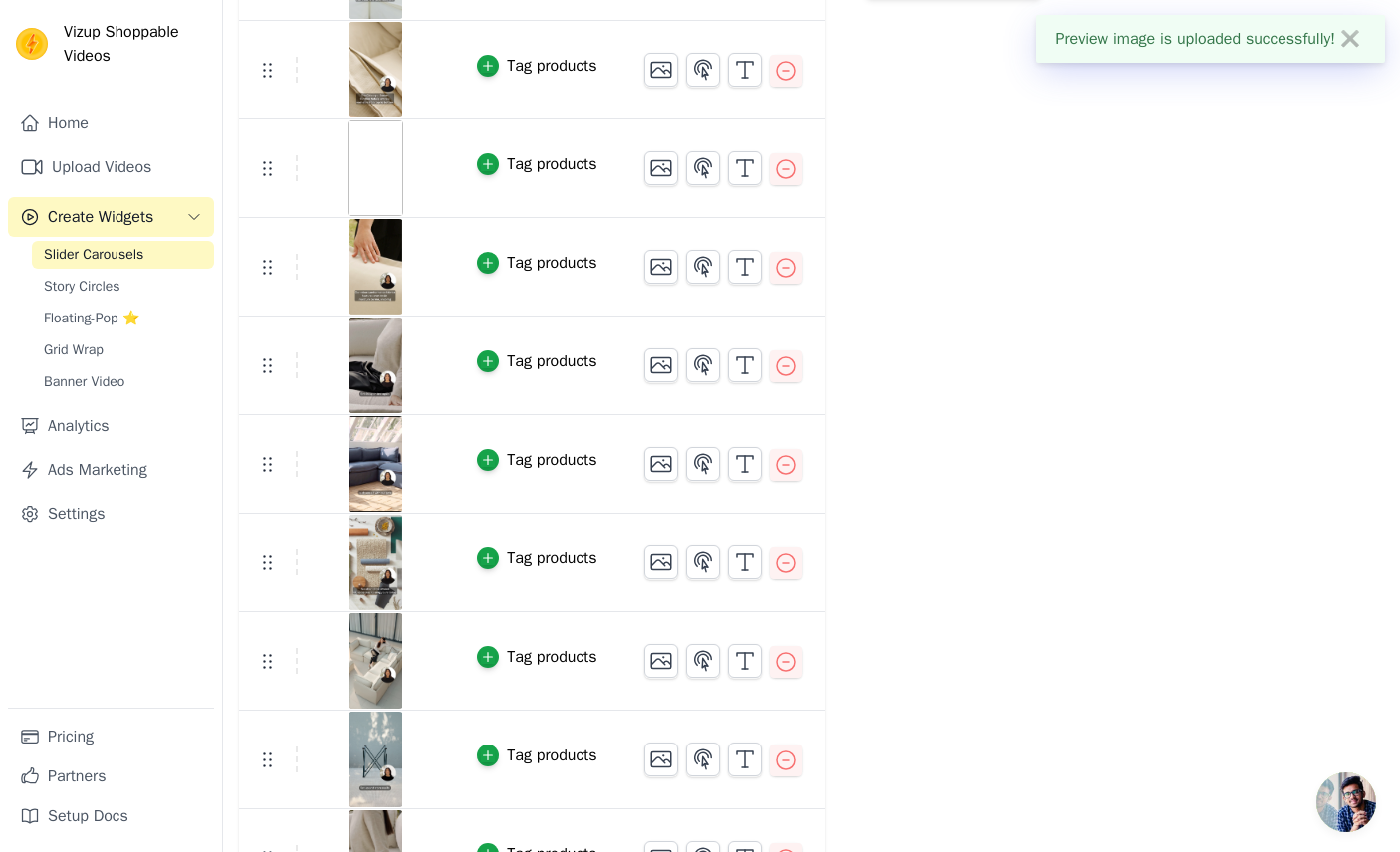 scroll, scrollTop: 533, scrollLeft: 0, axis: vertical 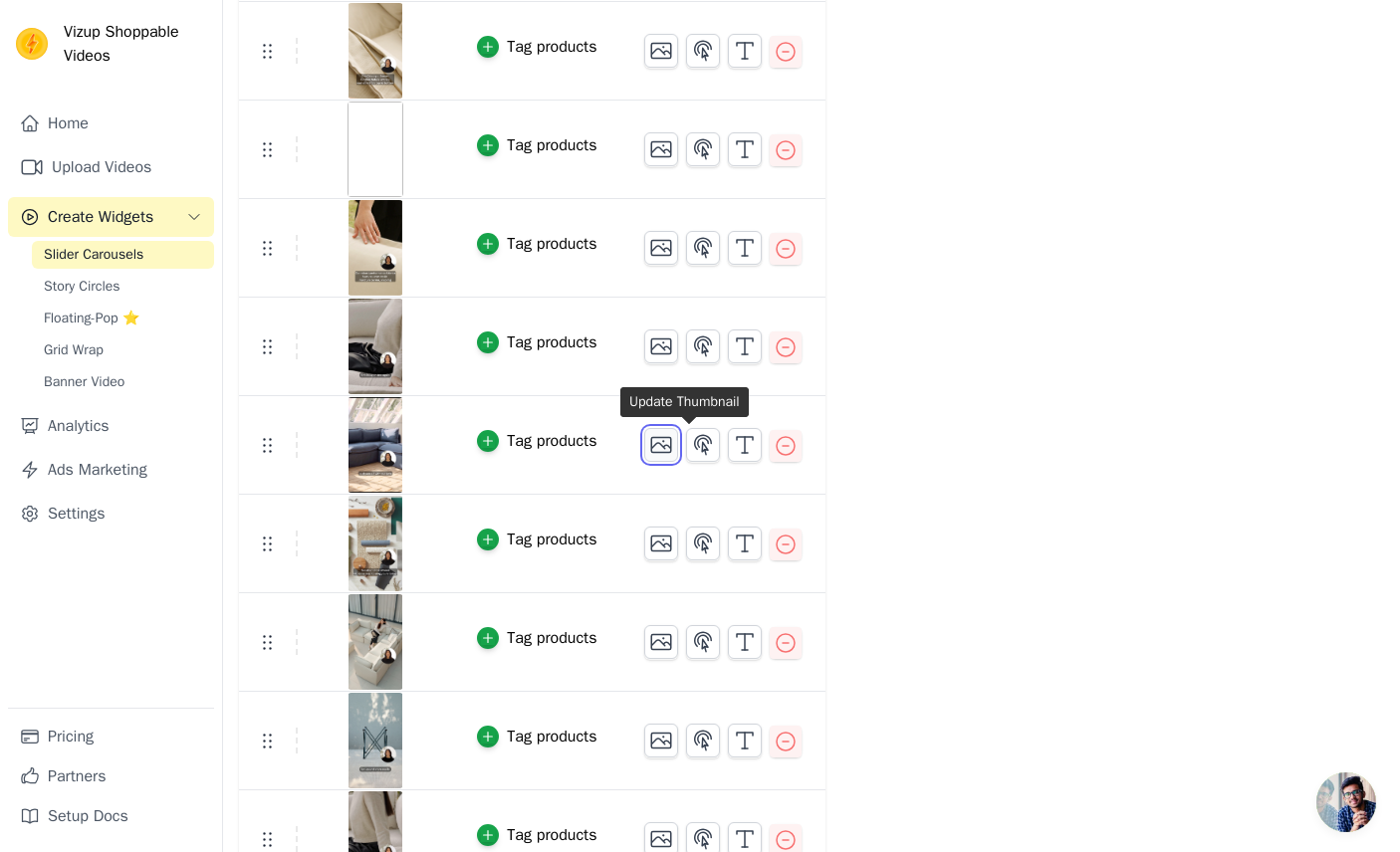 click 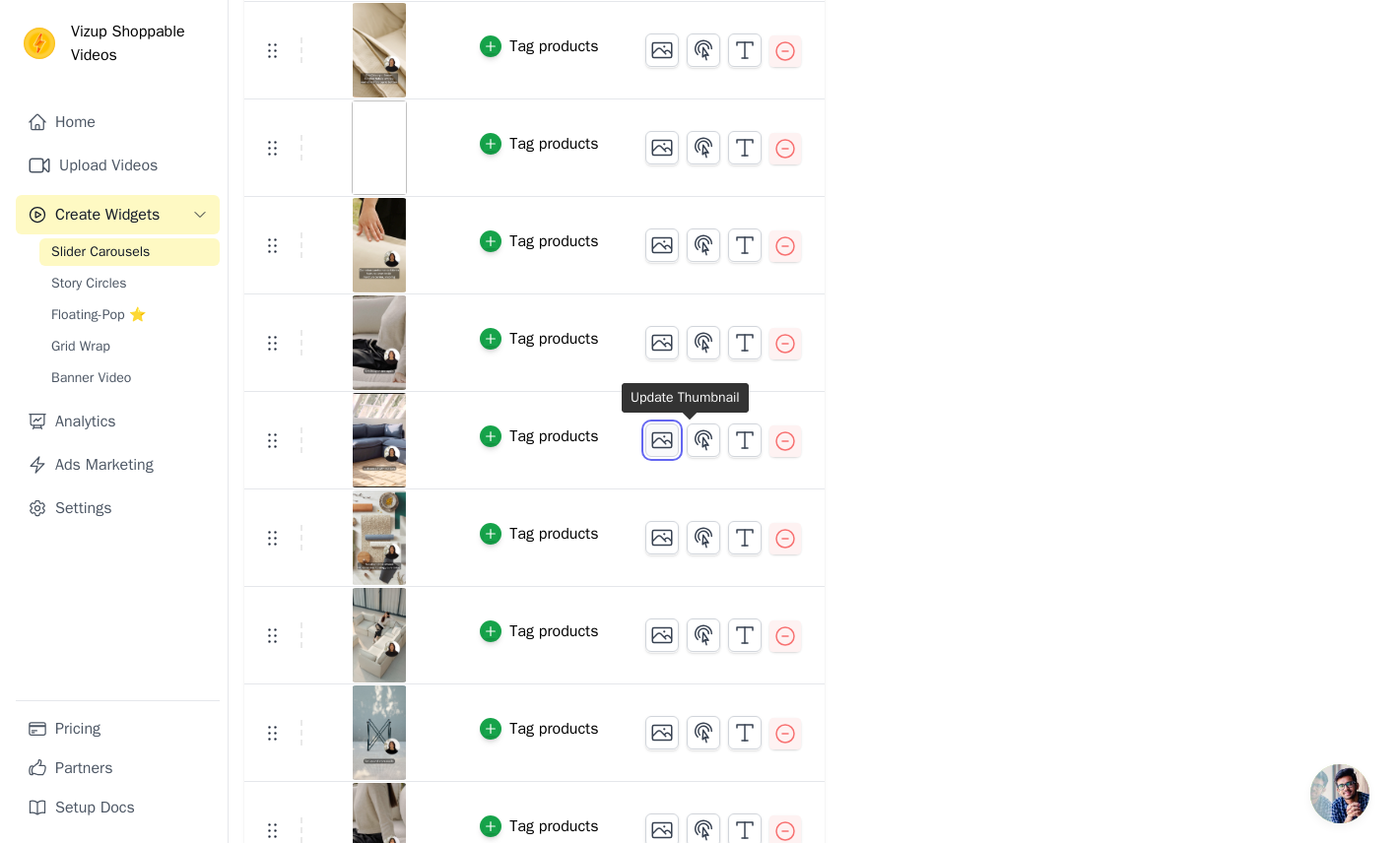 scroll, scrollTop: 0, scrollLeft: 0, axis: both 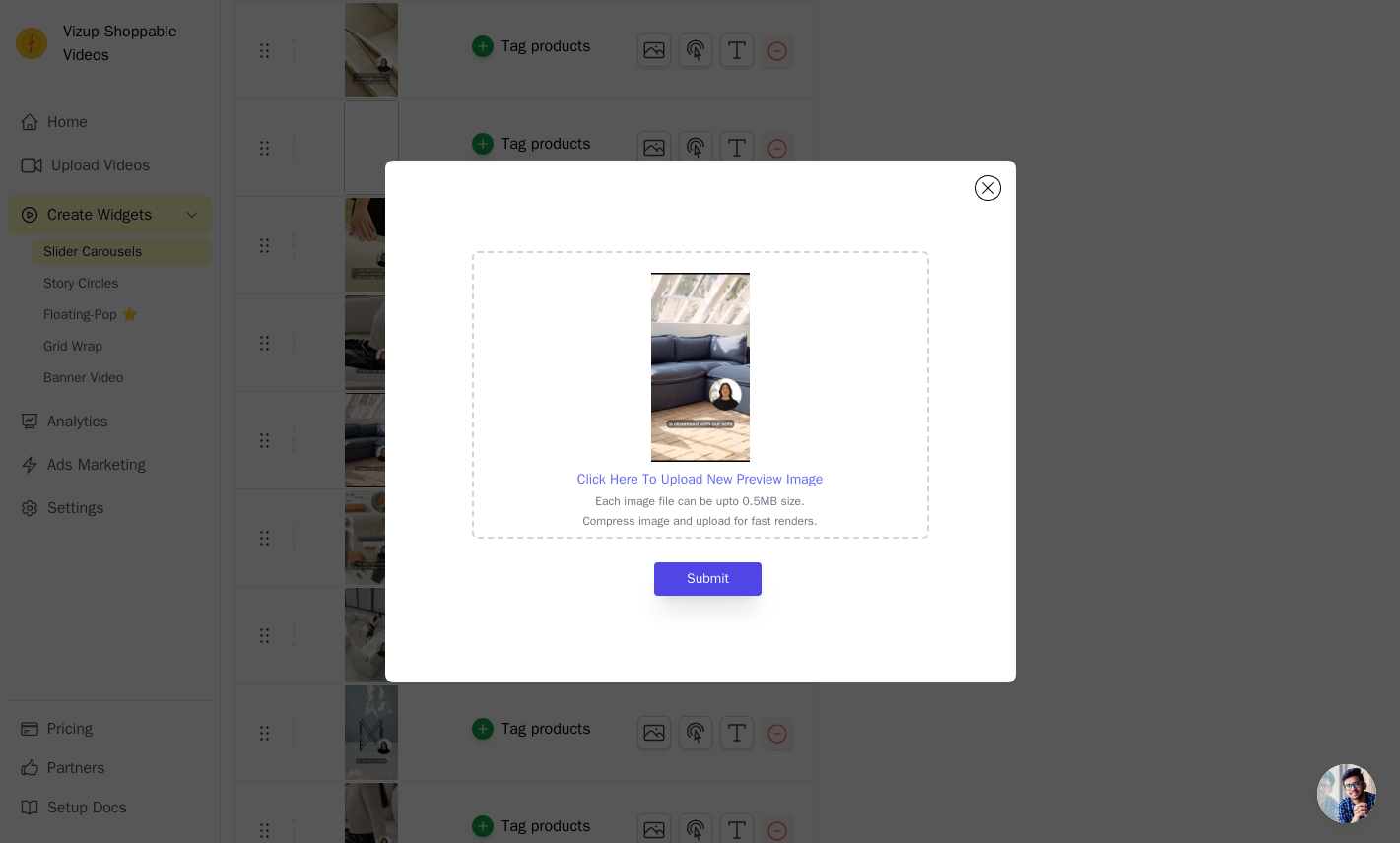 click on "Click Here To Upload New Preview Image" at bounding box center [700, 479] 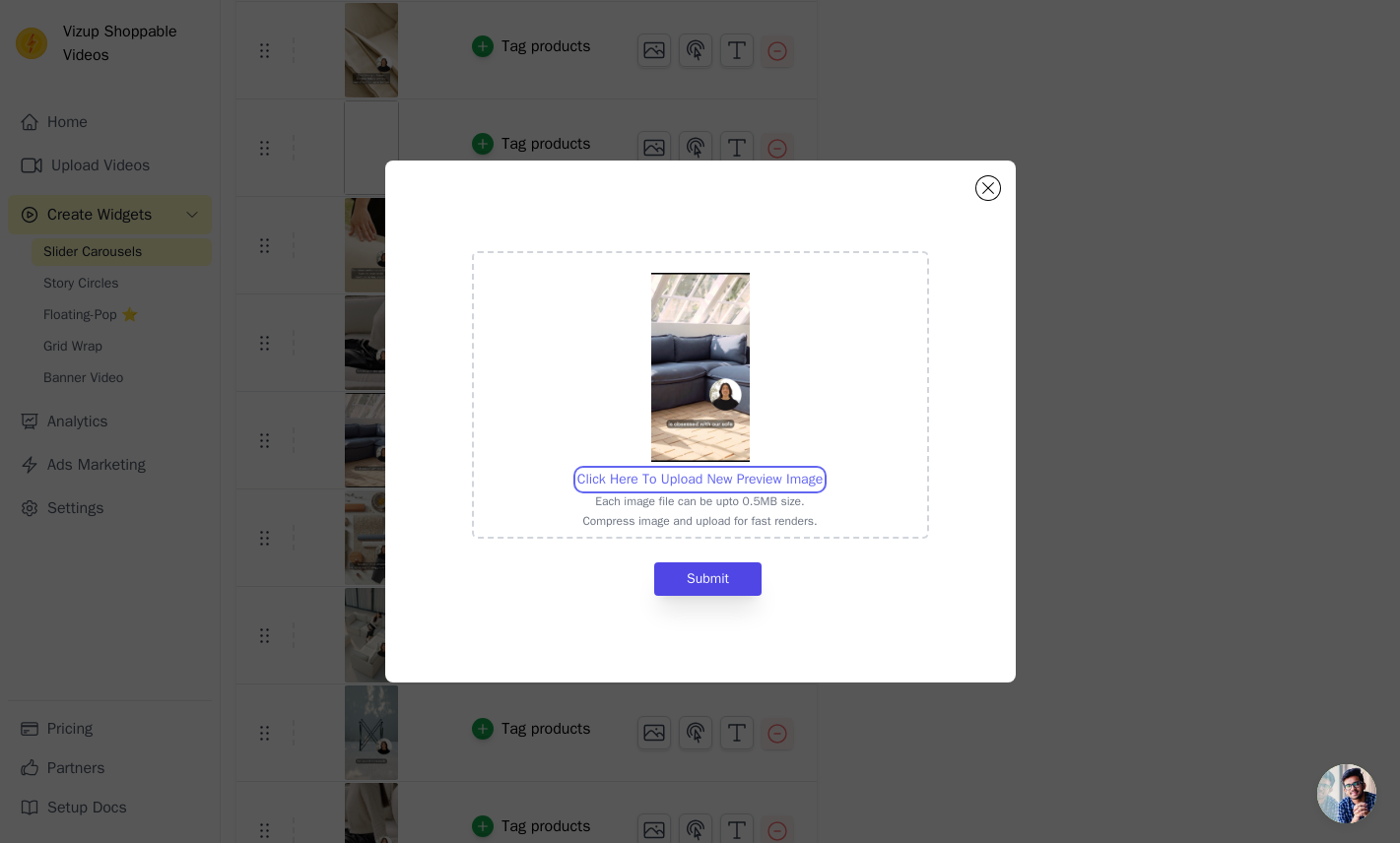 type on "C:\fakepath\ChangeableSlipcovers.jpg" 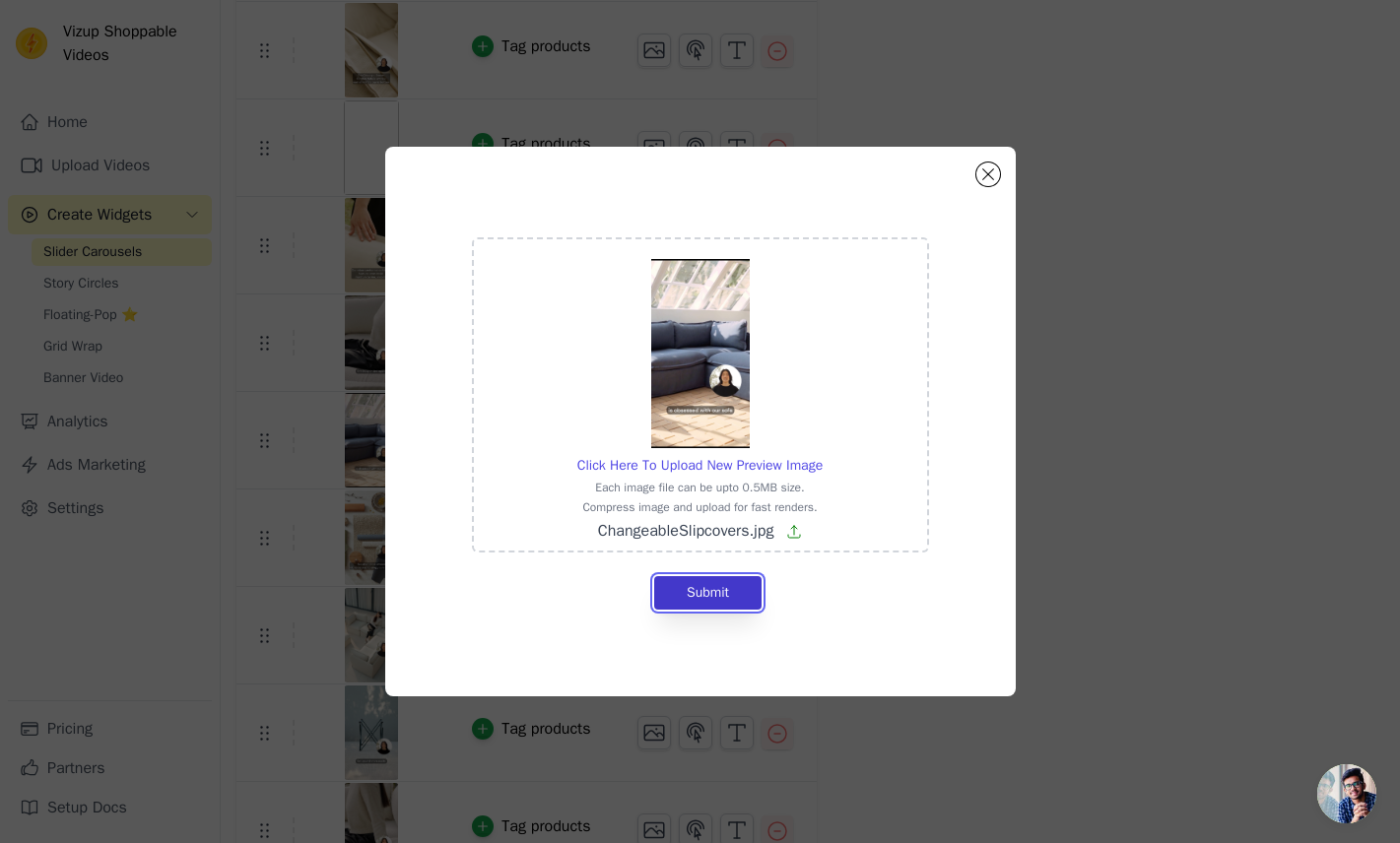 click on "Submit" at bounding box center (707, 593) 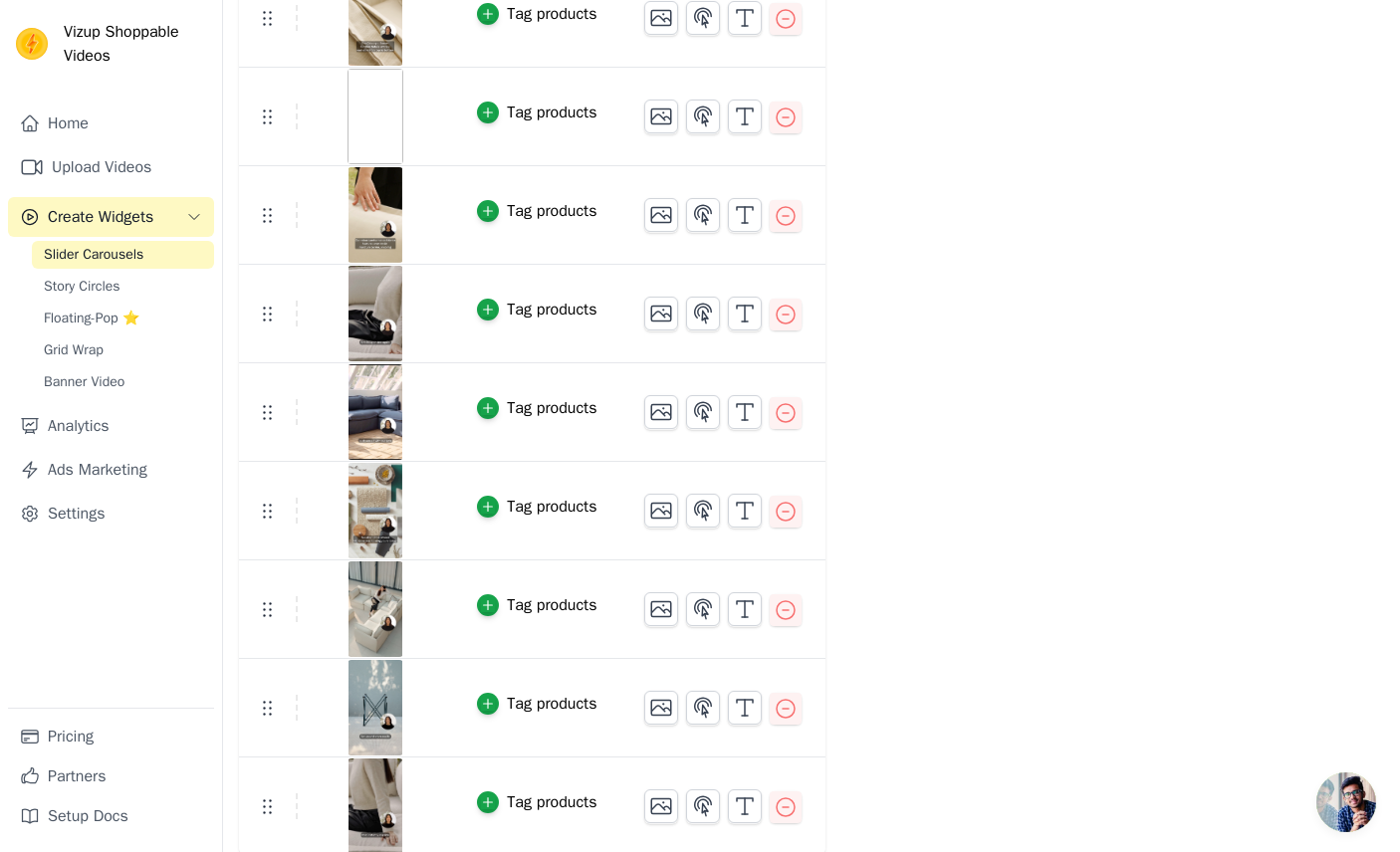 scroll, scrollTop: 565, scrollLeft: 0, axis: vertical 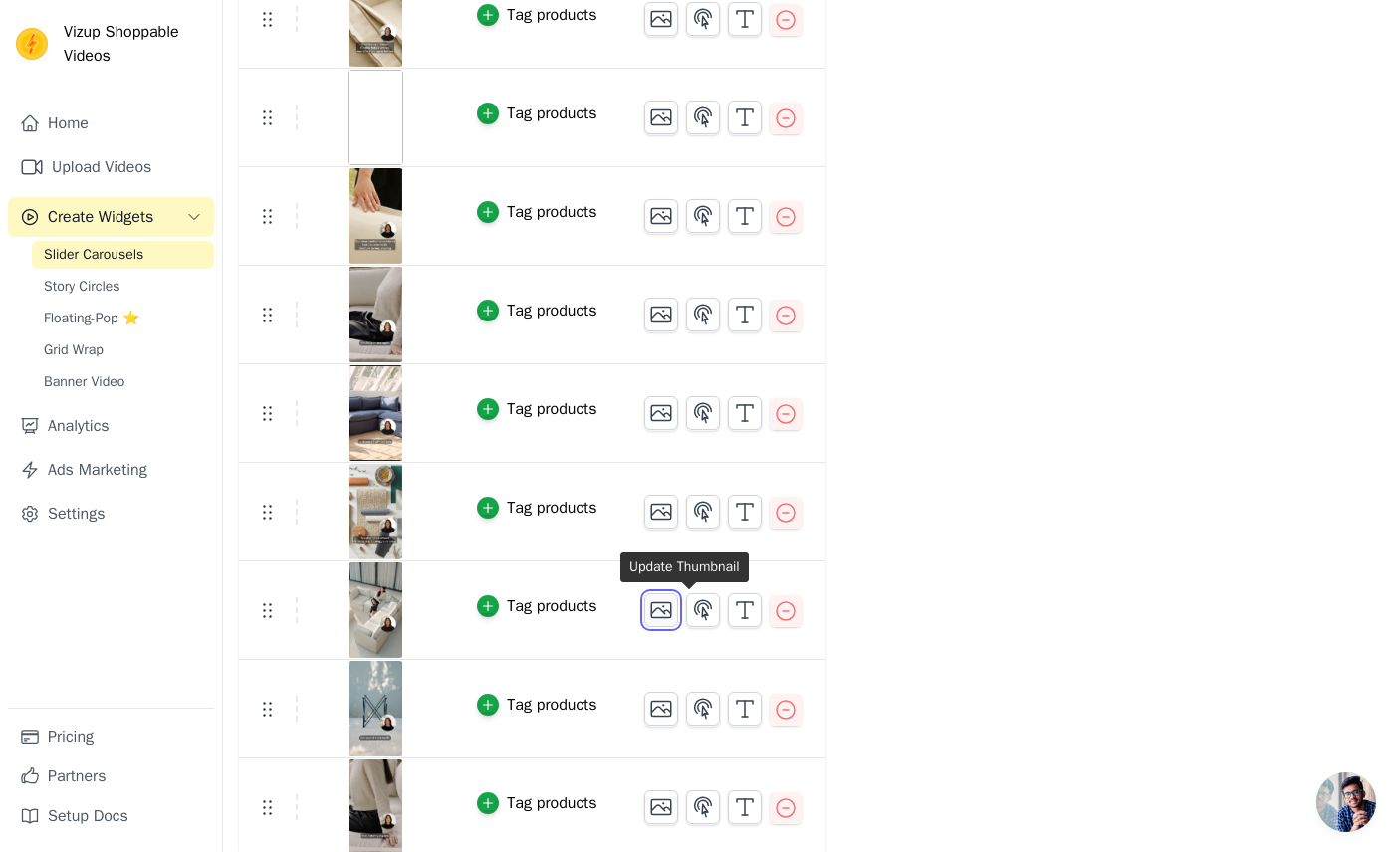 click 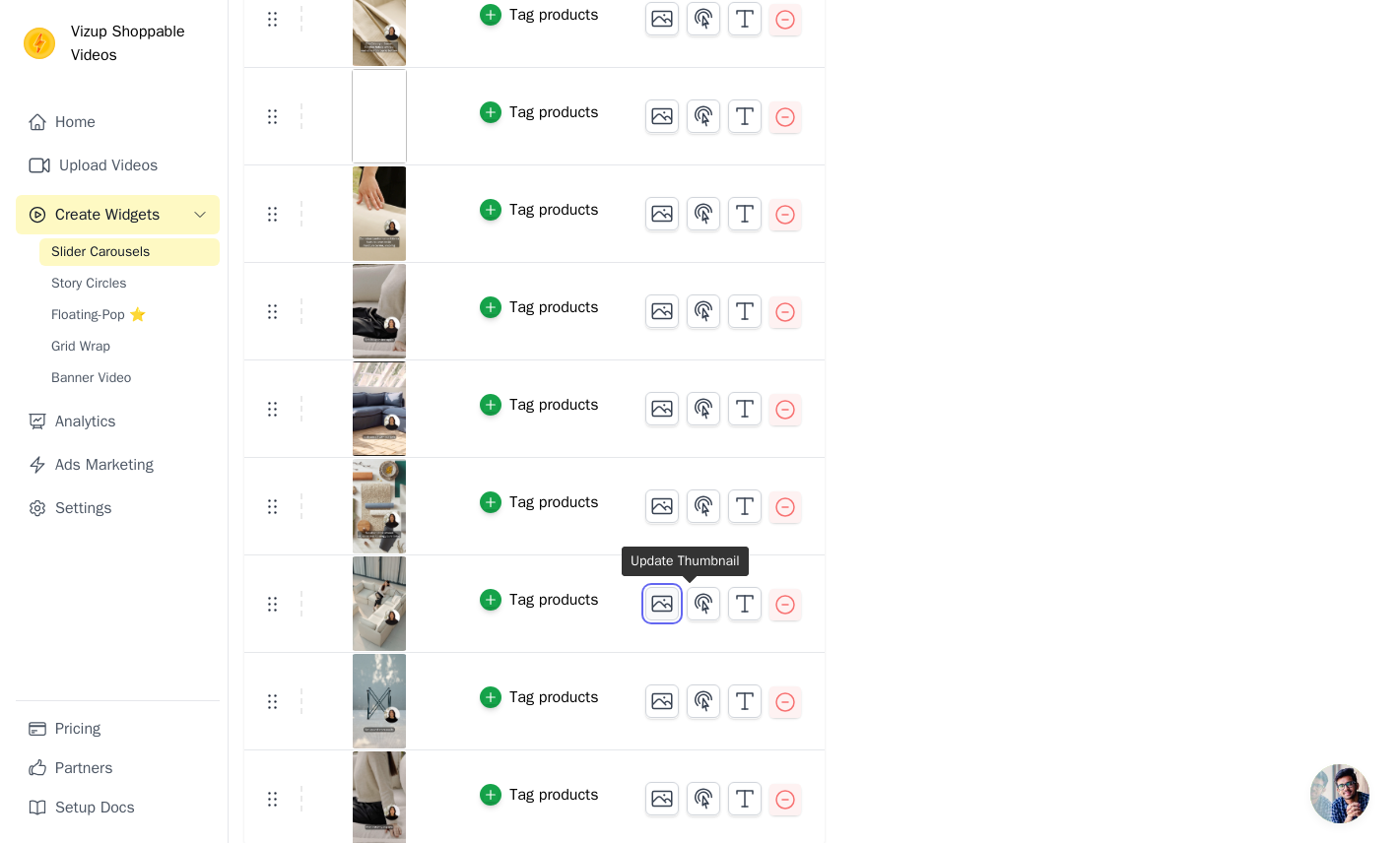 scroll, scrollTop: 0, scrollLeft: 0, axis: both 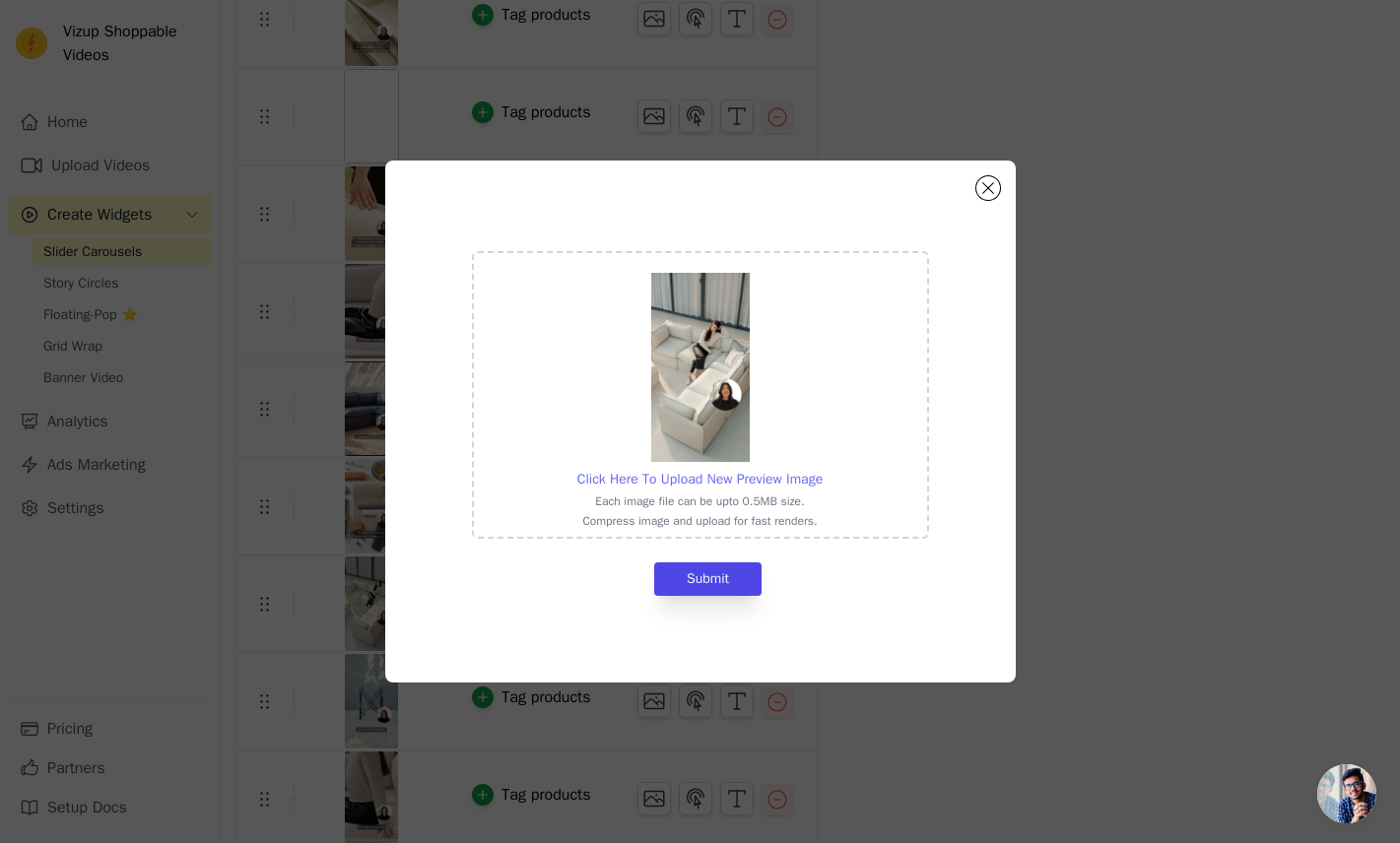 click on "Click Here To Upload New Preview Image" at bounding box center (700, 479) 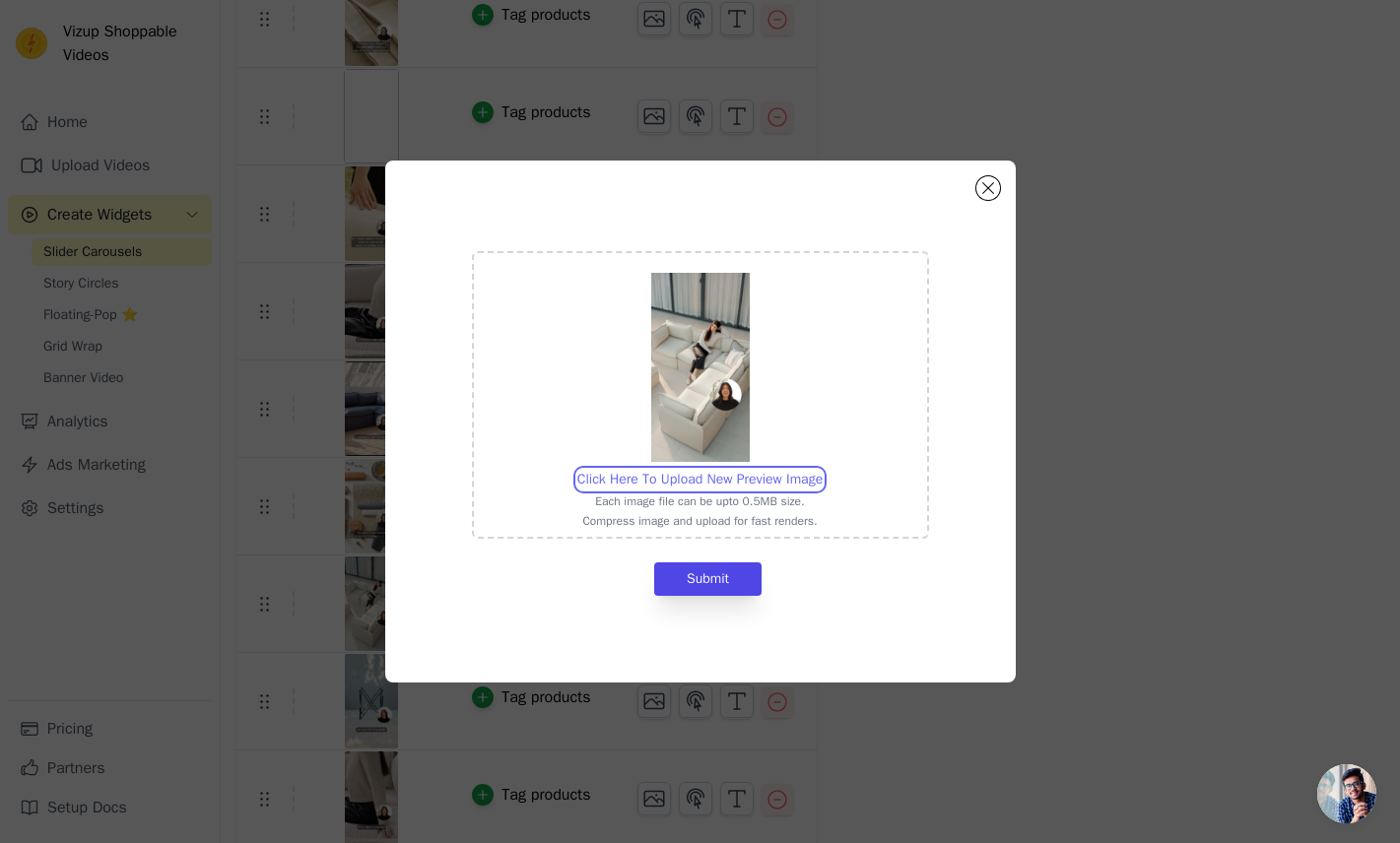 type on "C:\fakepath\Modular.jpg" 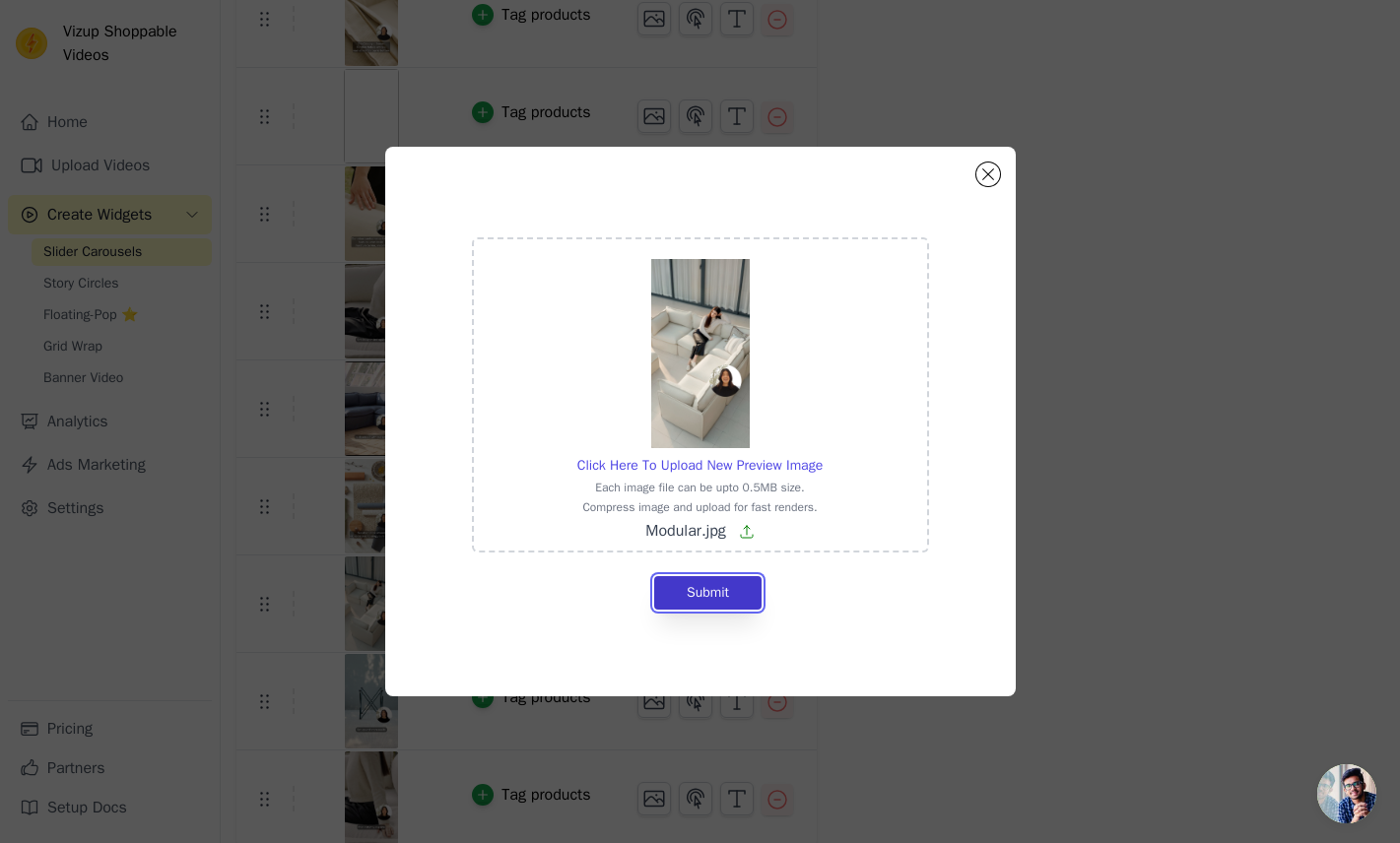 click on "Submit" at bounding box center [707, 593] 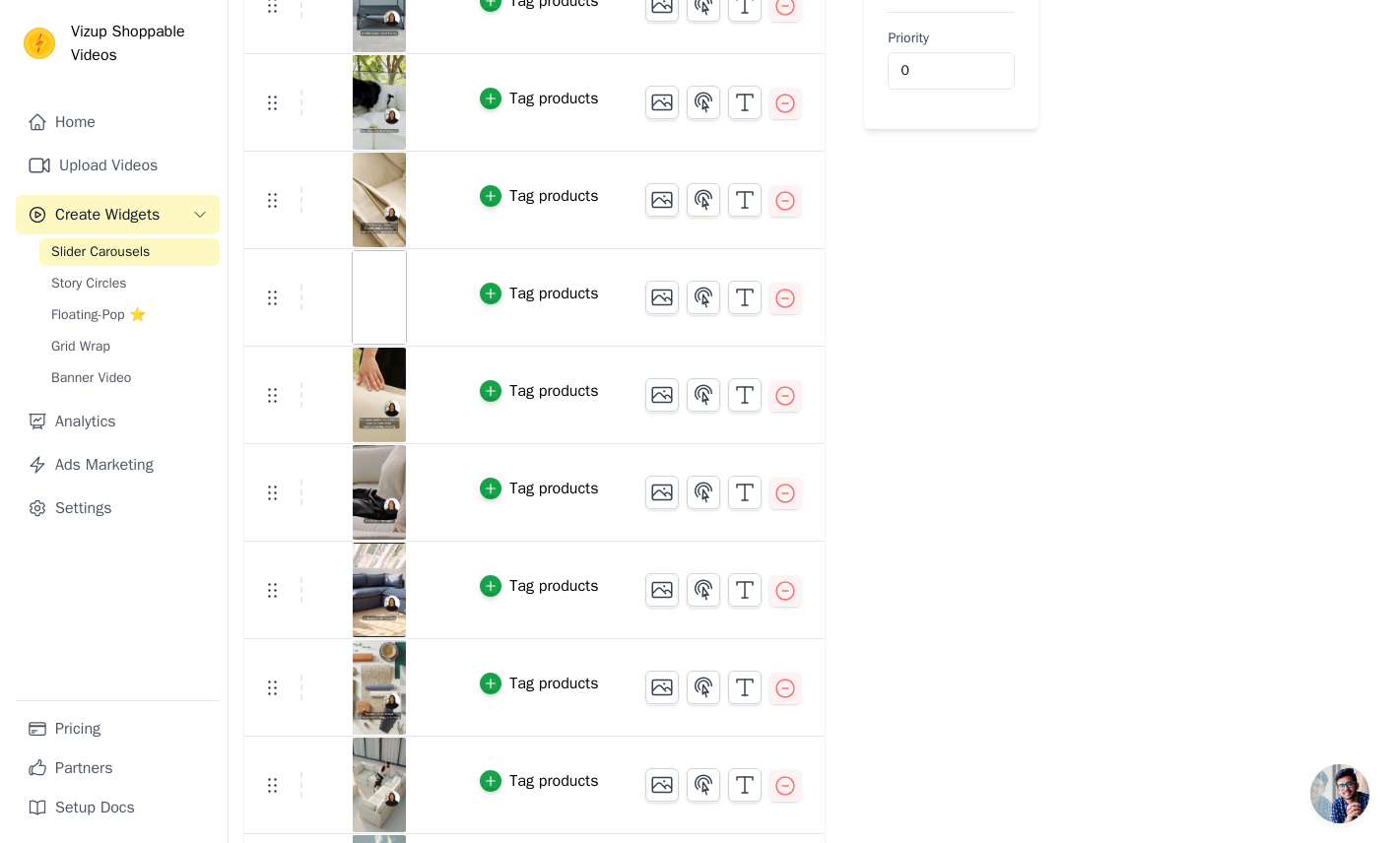 scroll, scrollTop: 0, scrollLeft: 0, axis: both 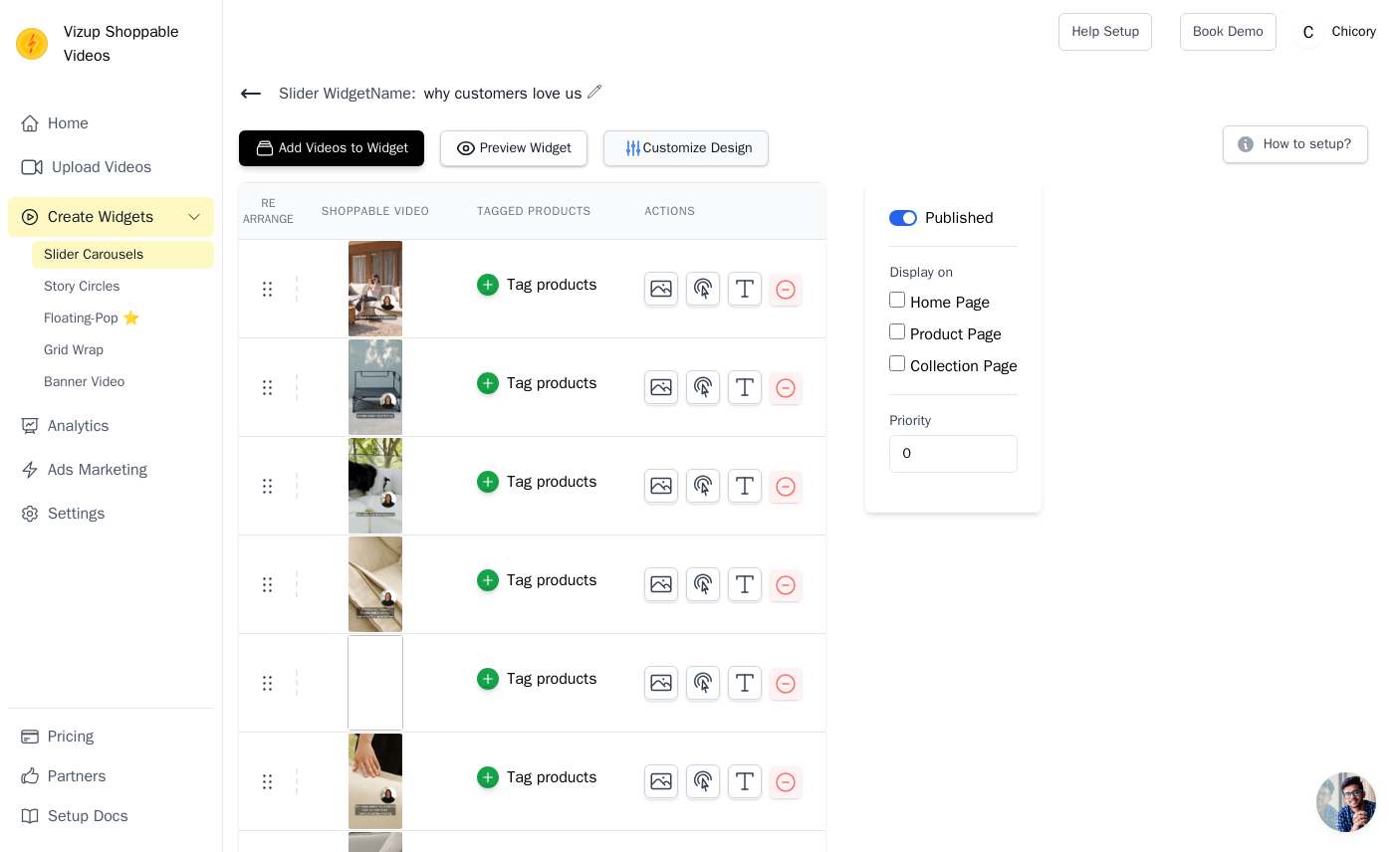 click on "Customize Design" at bounding box center [686, 148] 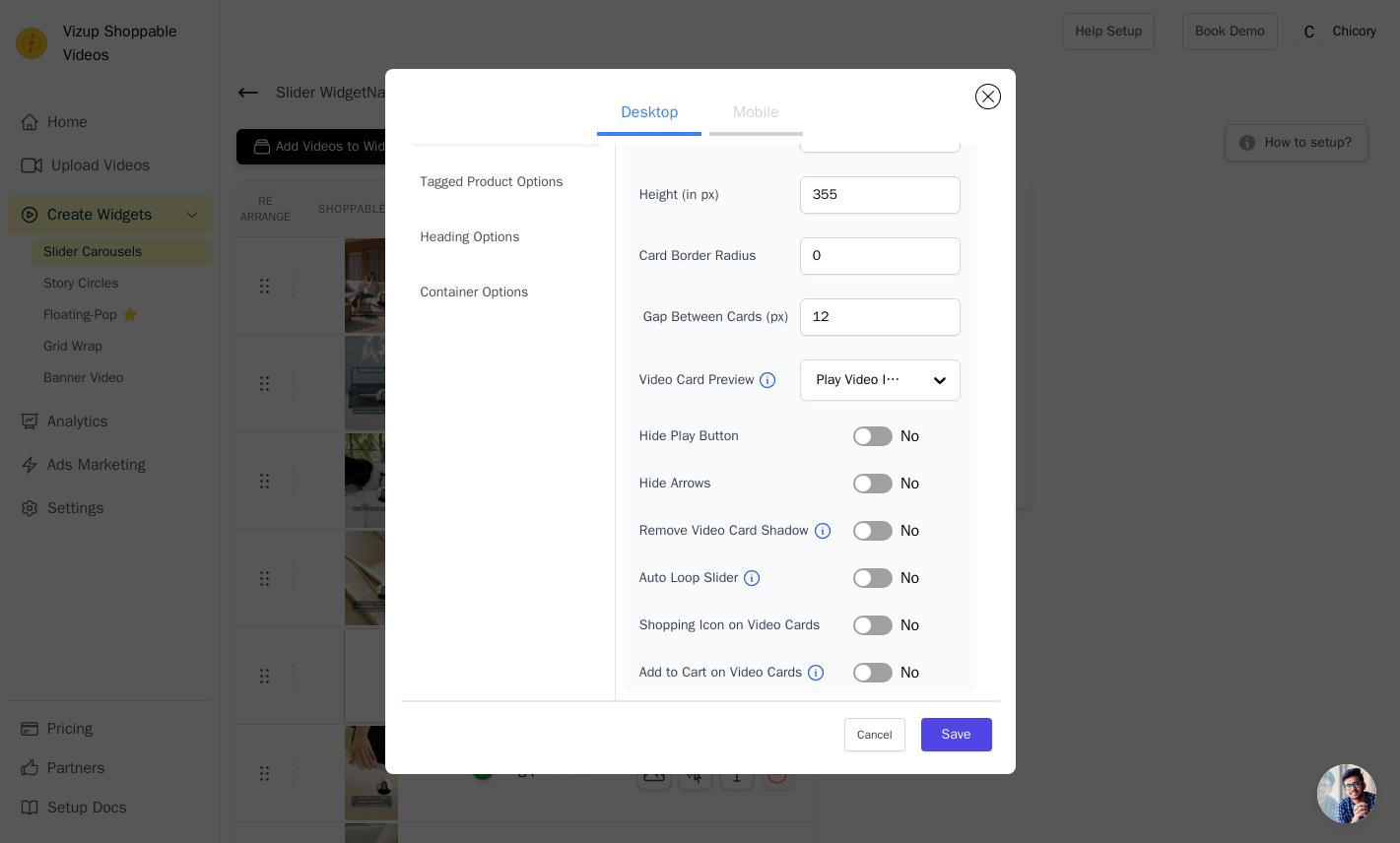 scroll, scrollTop: 59, scrollLeft: 0, axis: vertical 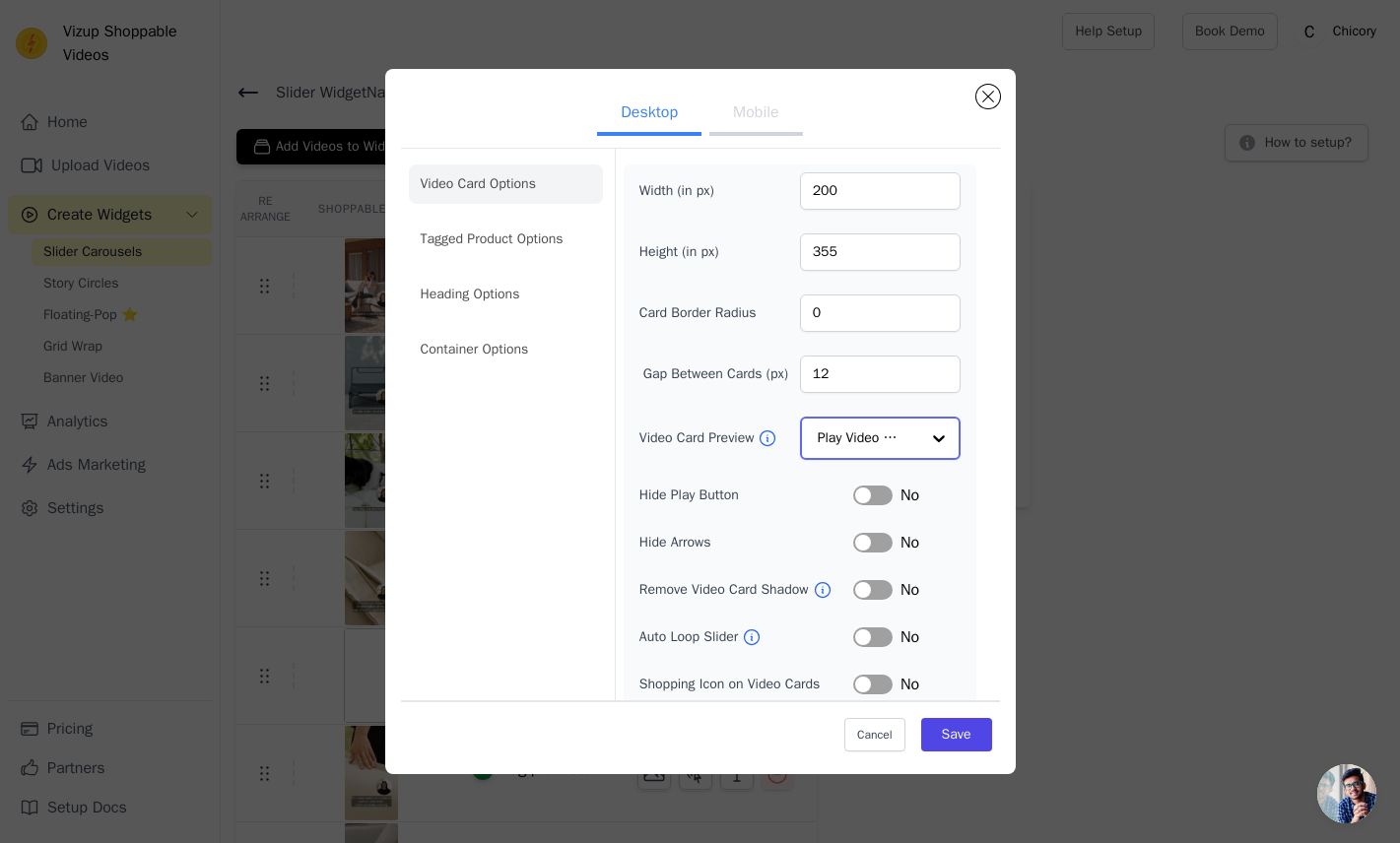 click on "Video Card Preview" 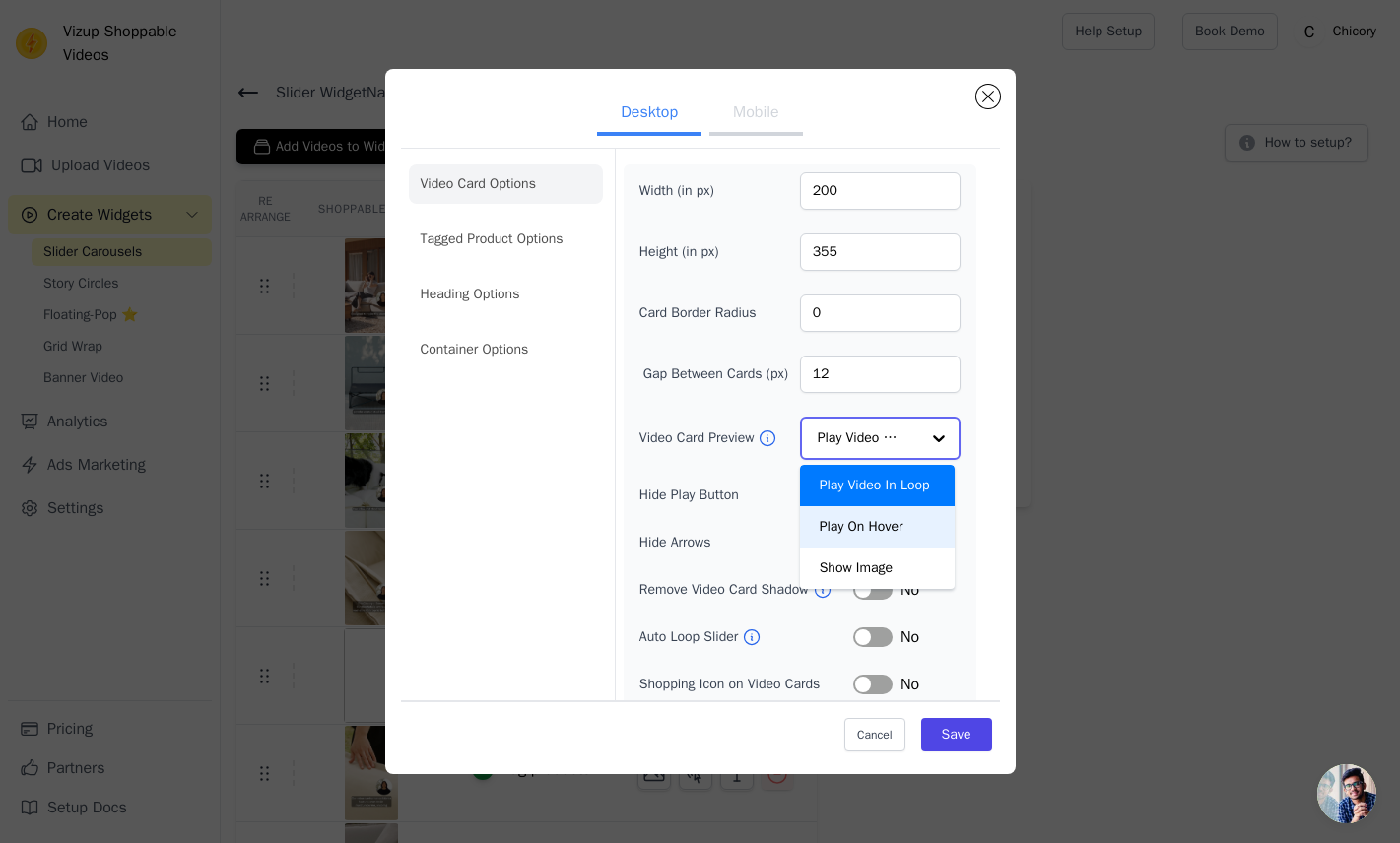 click on "Play On Hover" at bounding box center [878, 527] 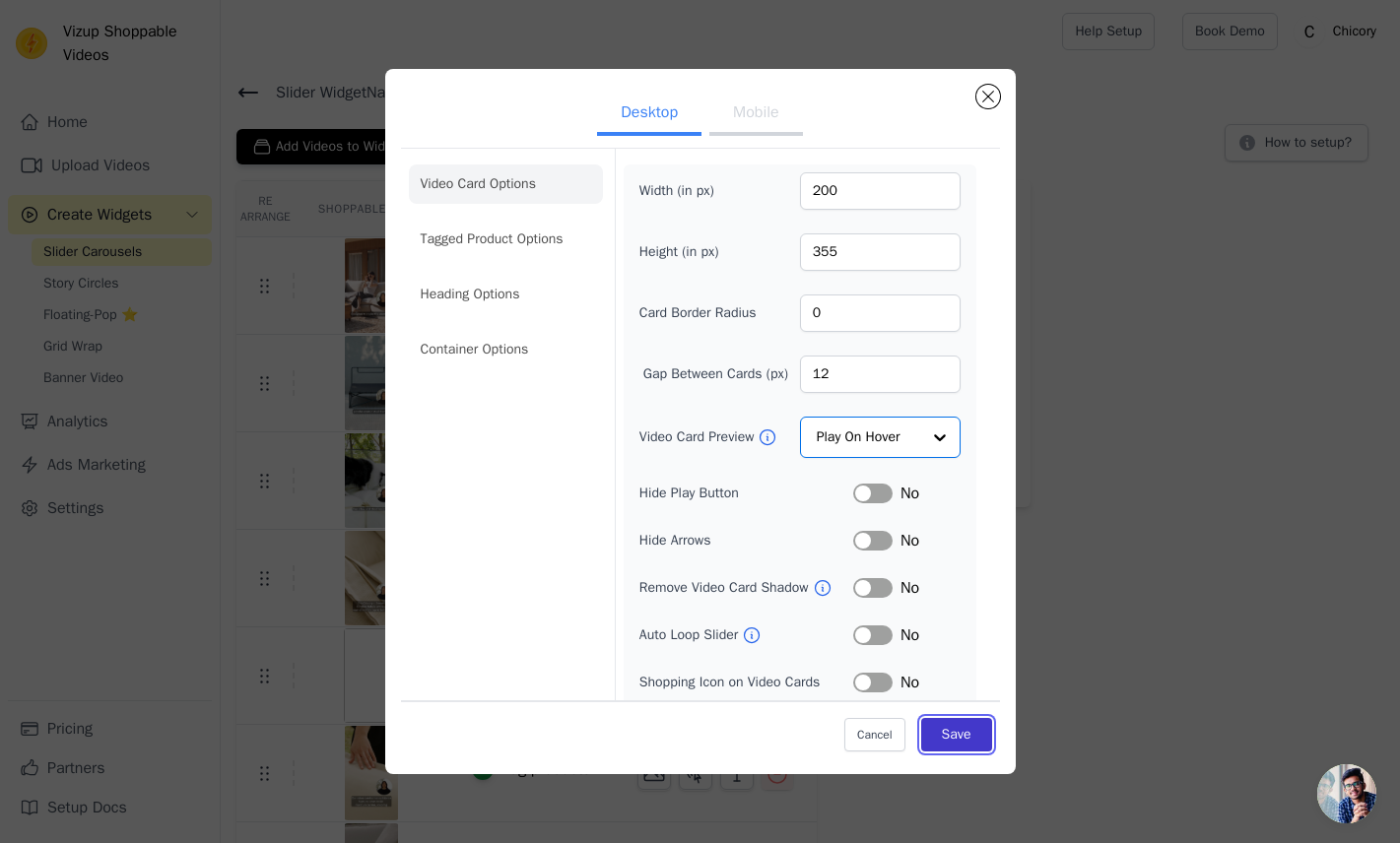 click on "Save" at bounding box center [957, 734] 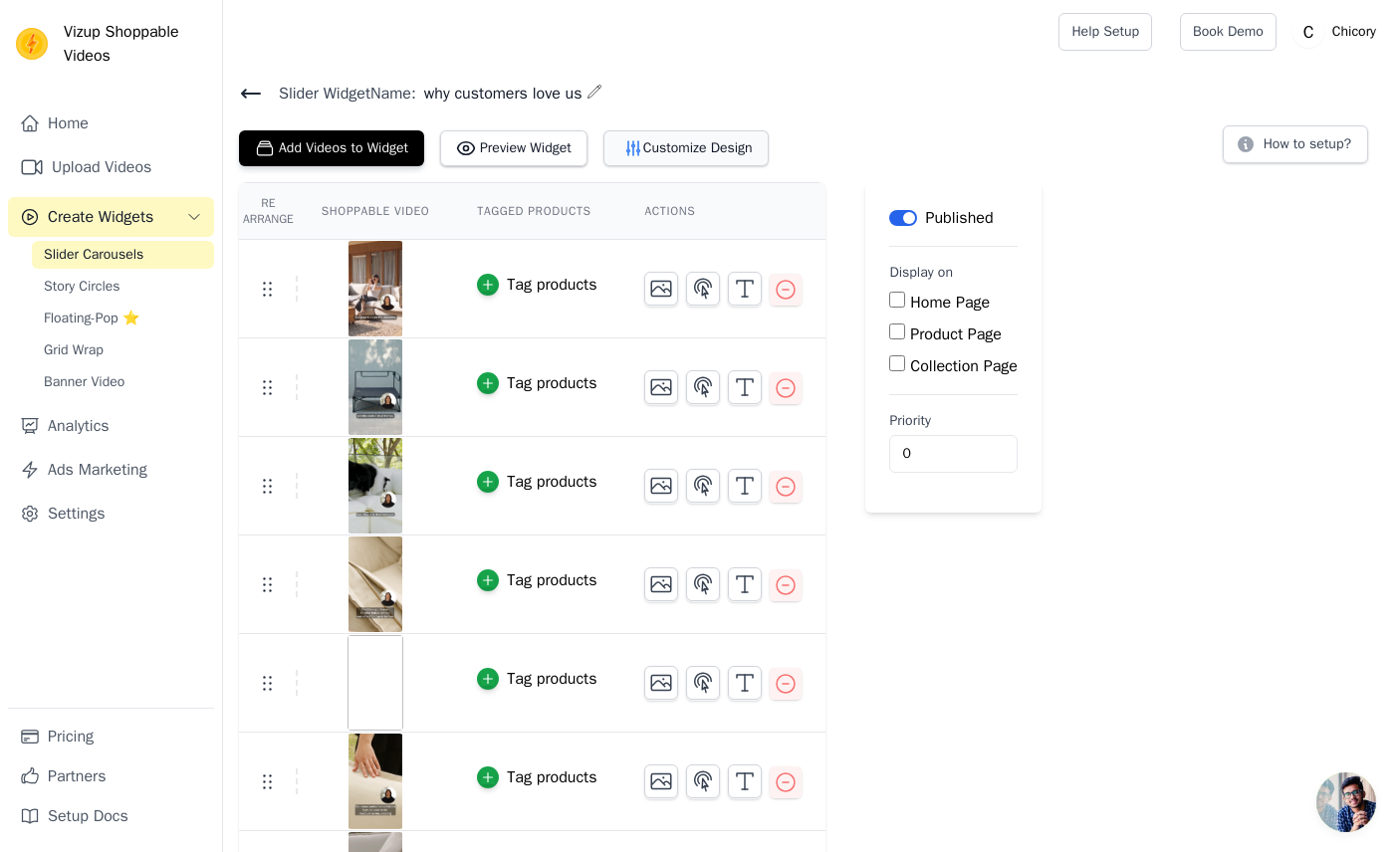 click on "Customize Design" at bounding box center [686, 148] 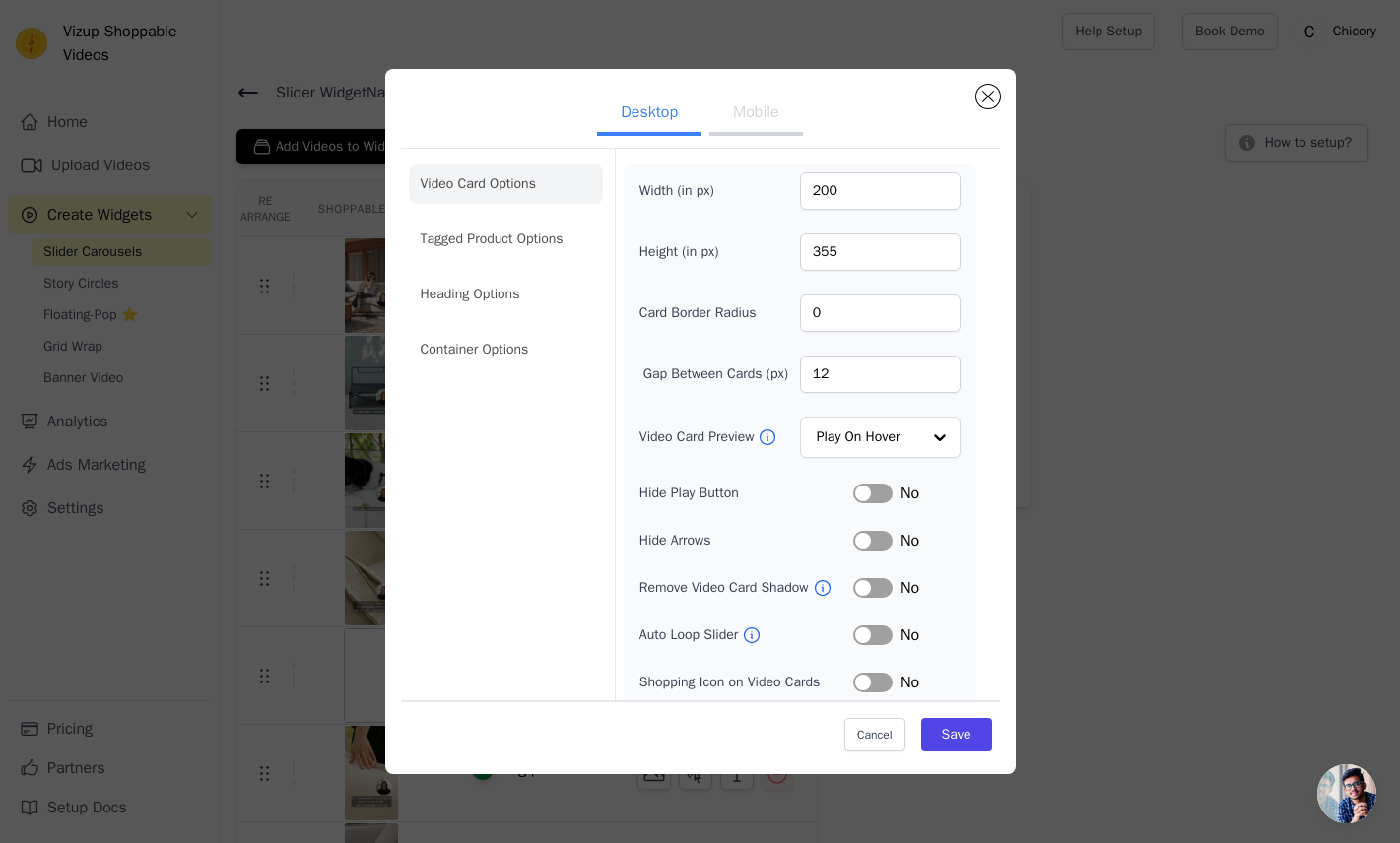 click on "Tagged Product Options" 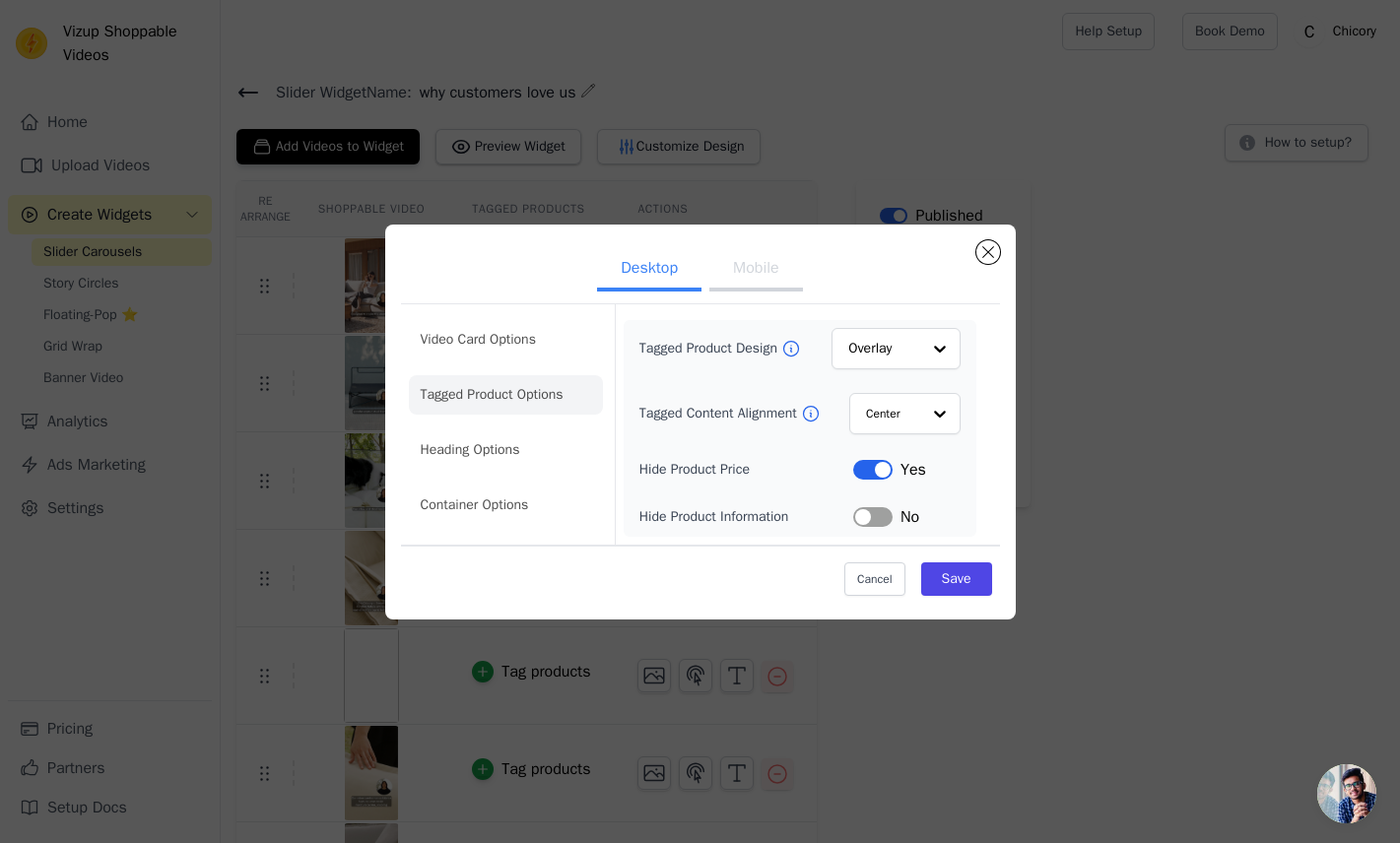 click on "Heading Options" 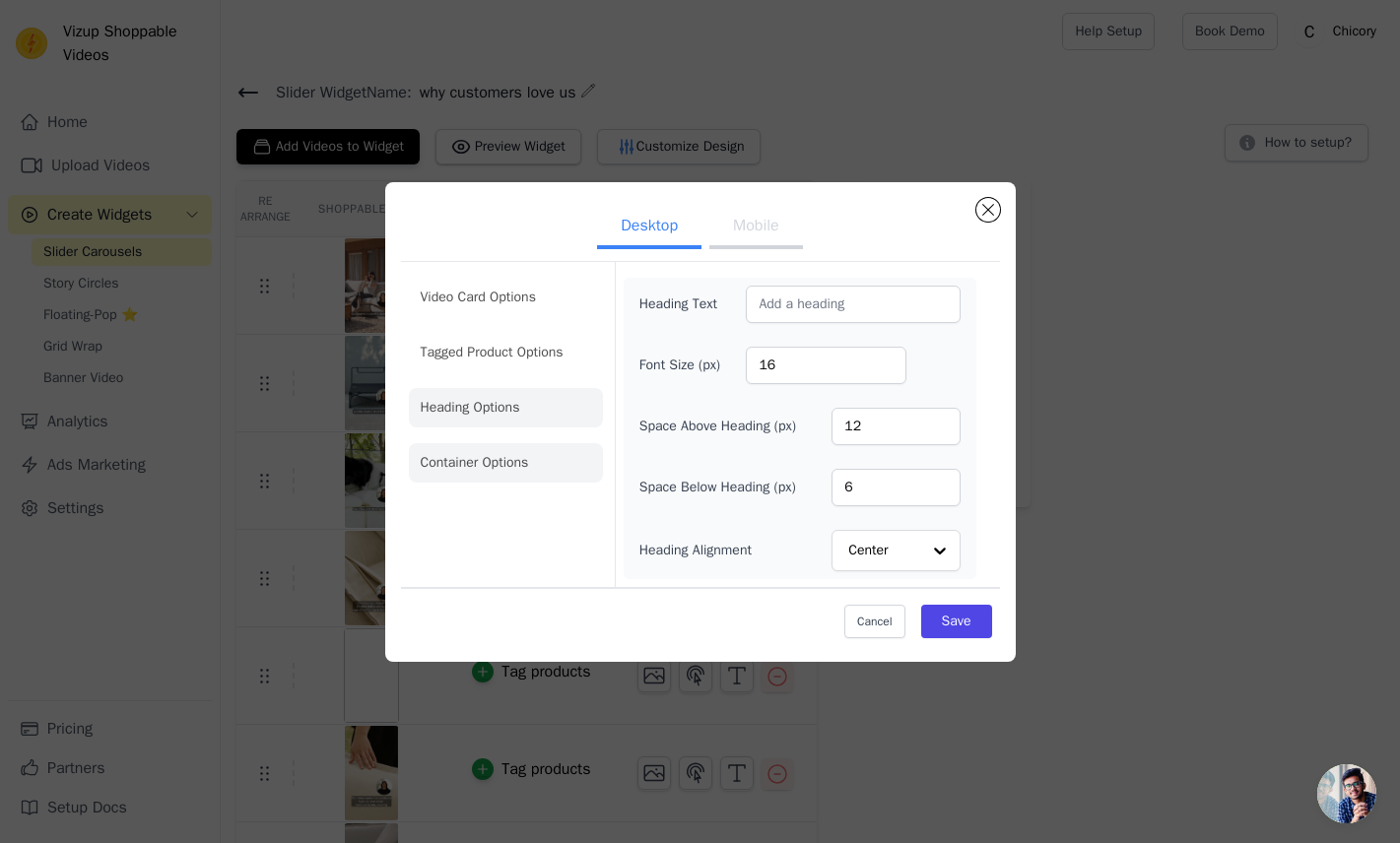 click on "Container Options" 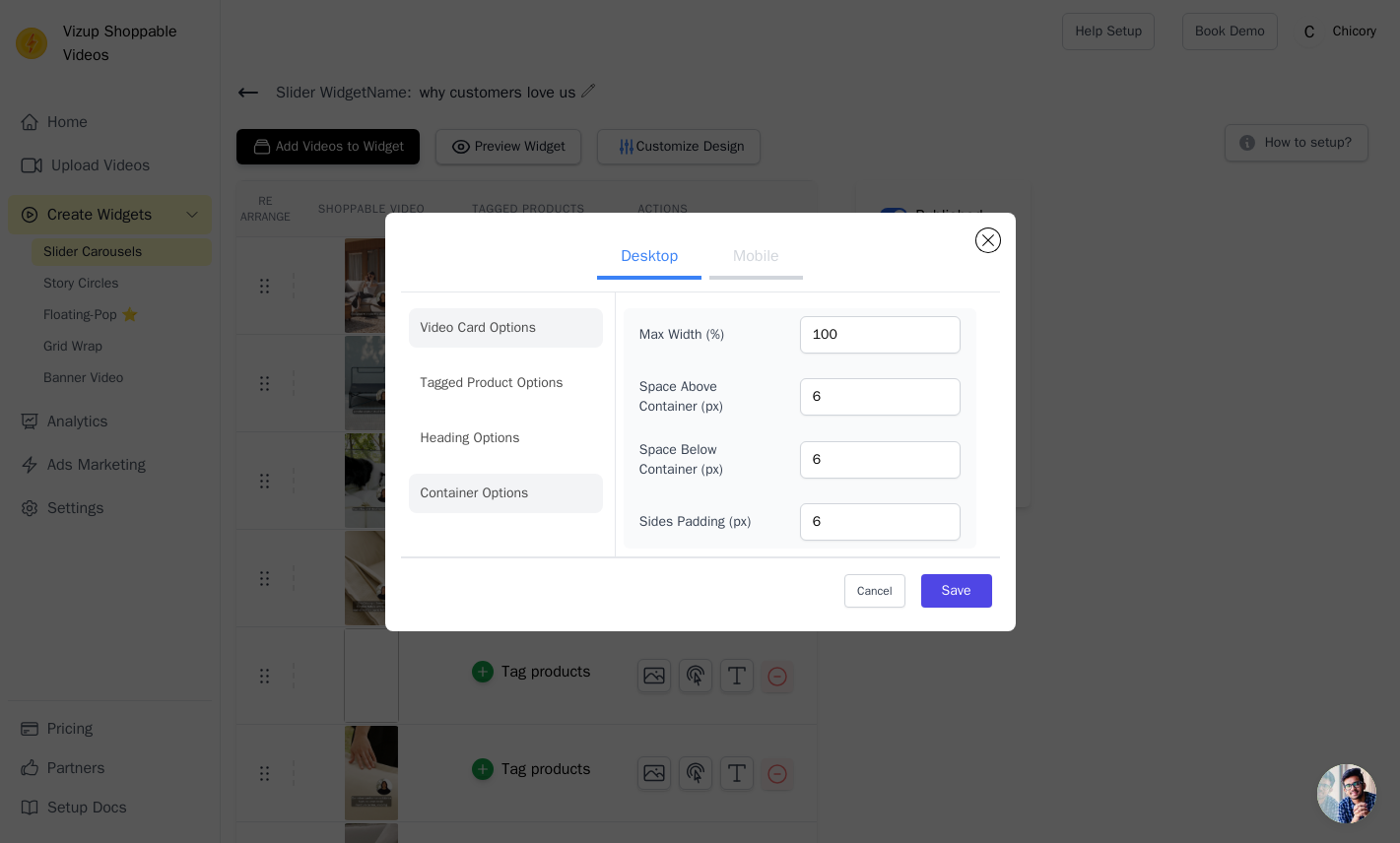 click on "Video Card Options" 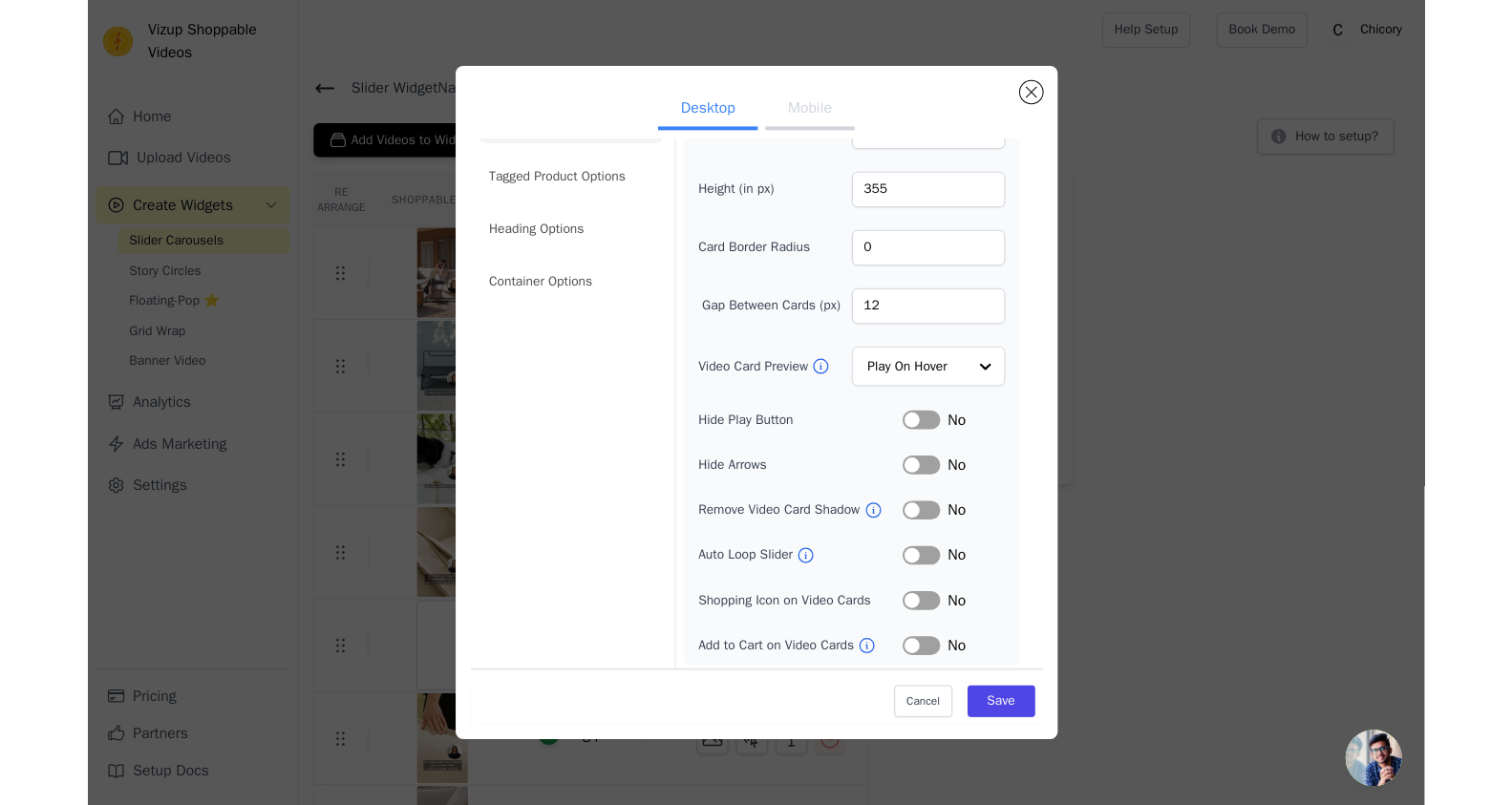 scroll, scrollTop: 57, scrollLeft: 0, axis: vertical 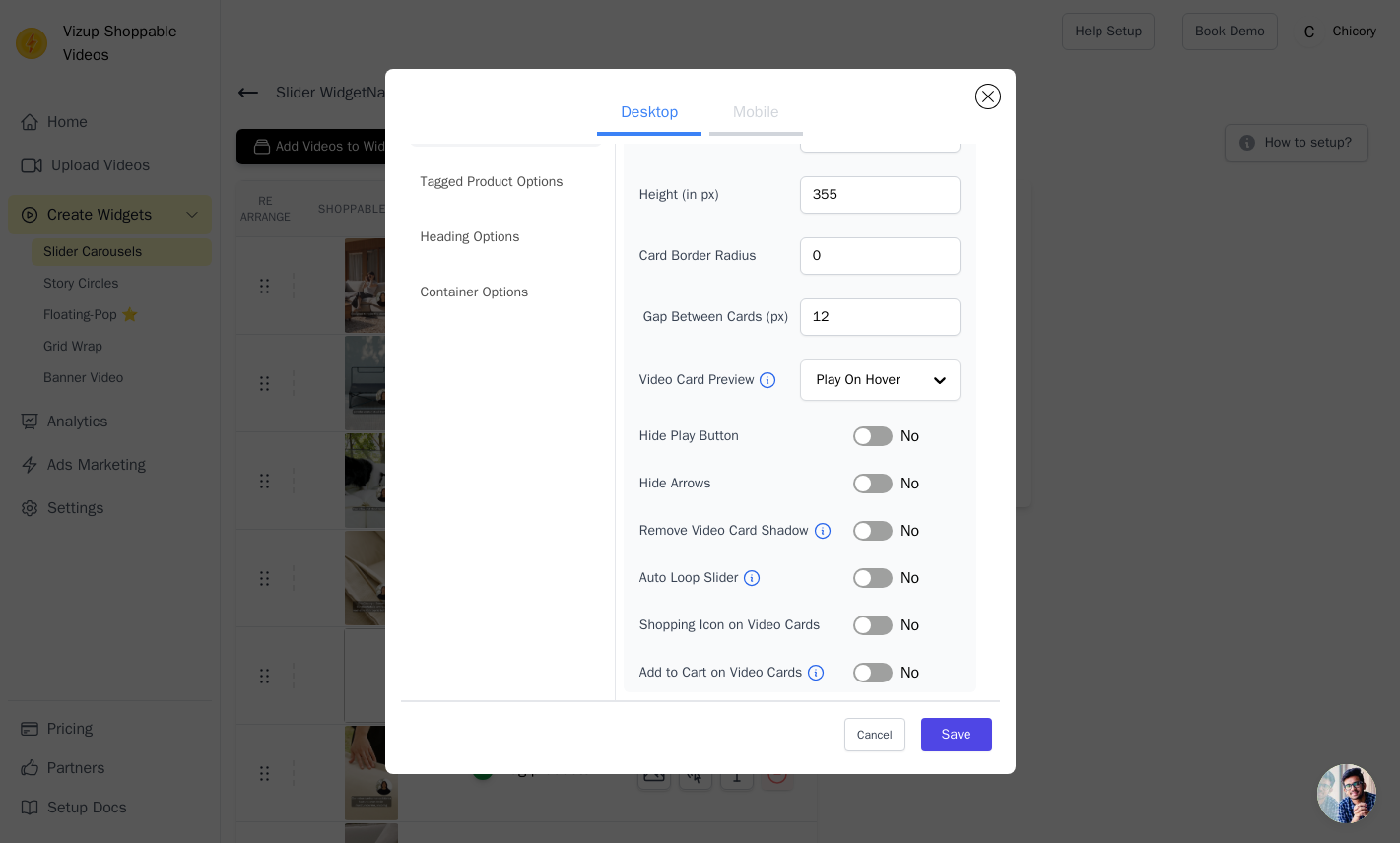 click on "Mobile" at bounding box center (756, 114) 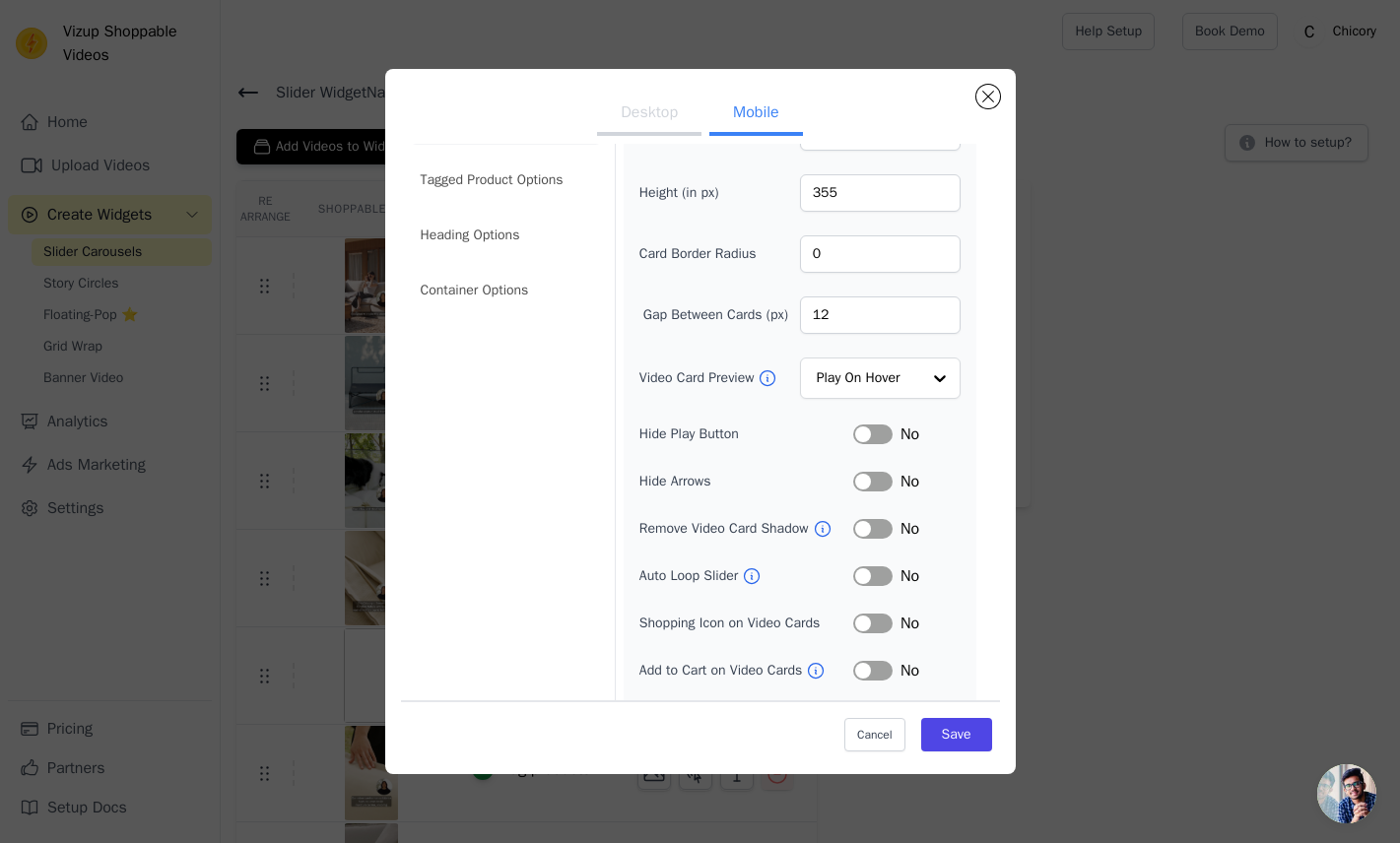 click on "Desktop" at bounding box center [649, 114] 